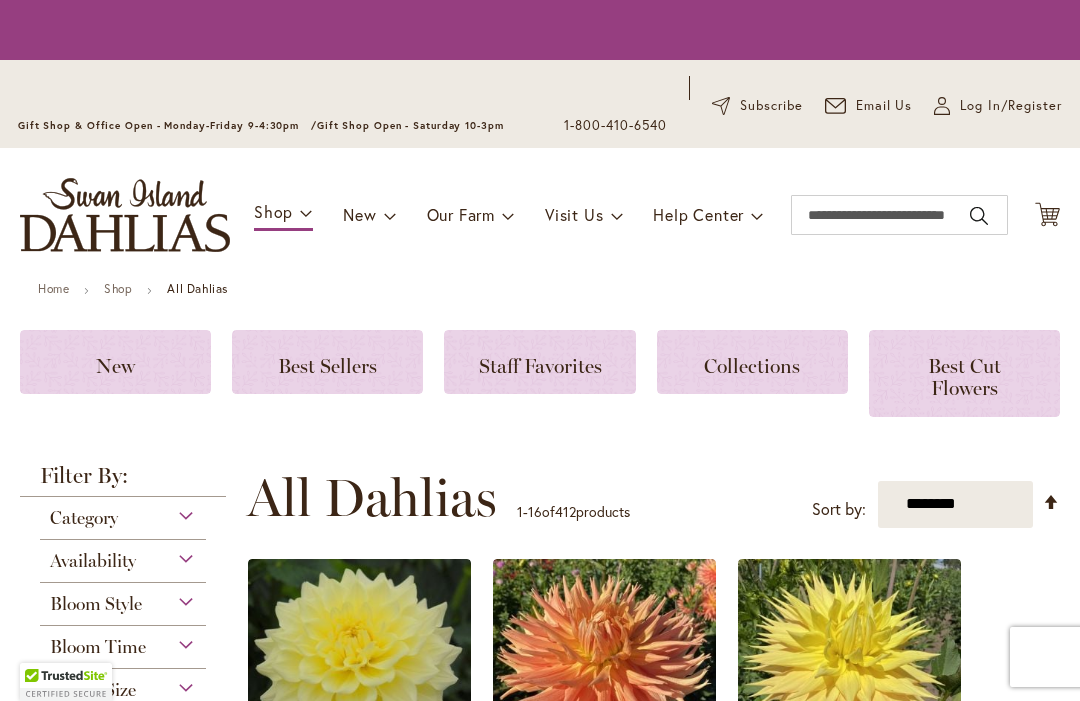scroll, scrollTop: 0, scrollLeft: 0, axis: both 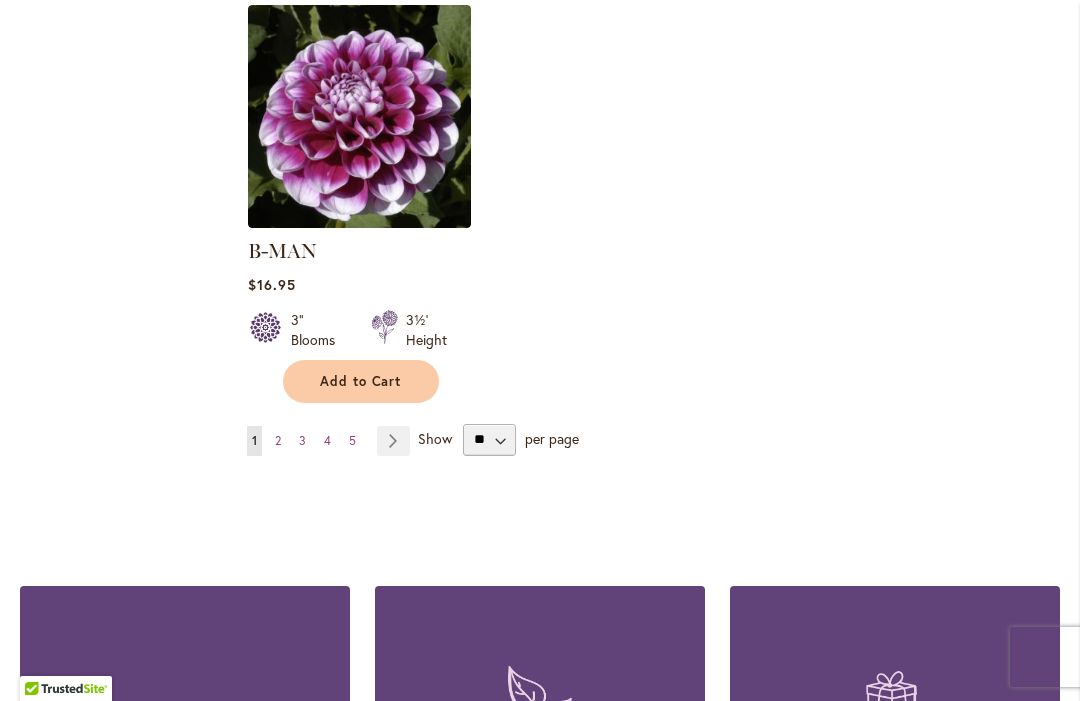 click on "Page
Next" at bounding box center (393, 441) 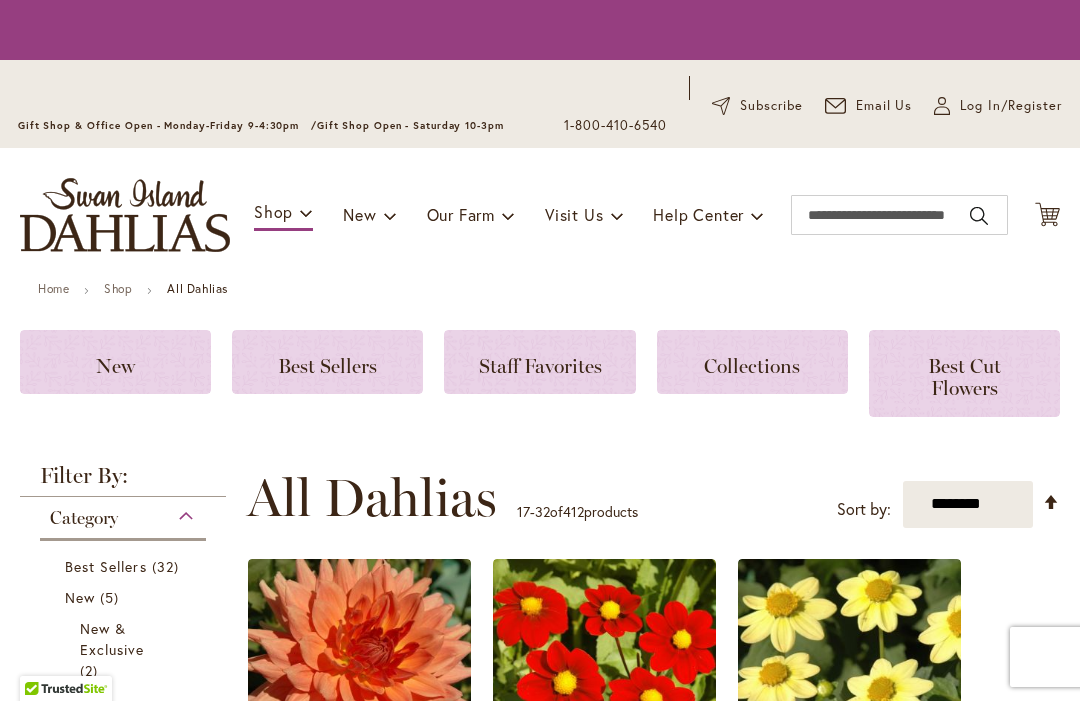 scroll, scrollTop: 0, scrollLeft: 0, axis: both 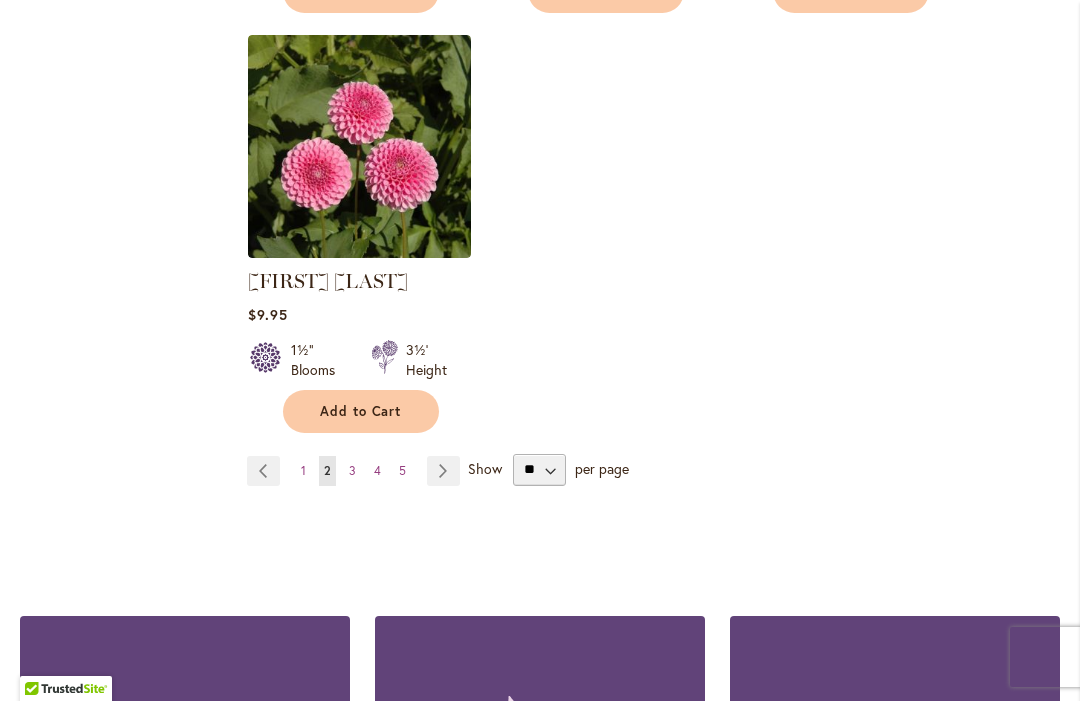 click on "Page
Next" at bounding box center [443, 471] 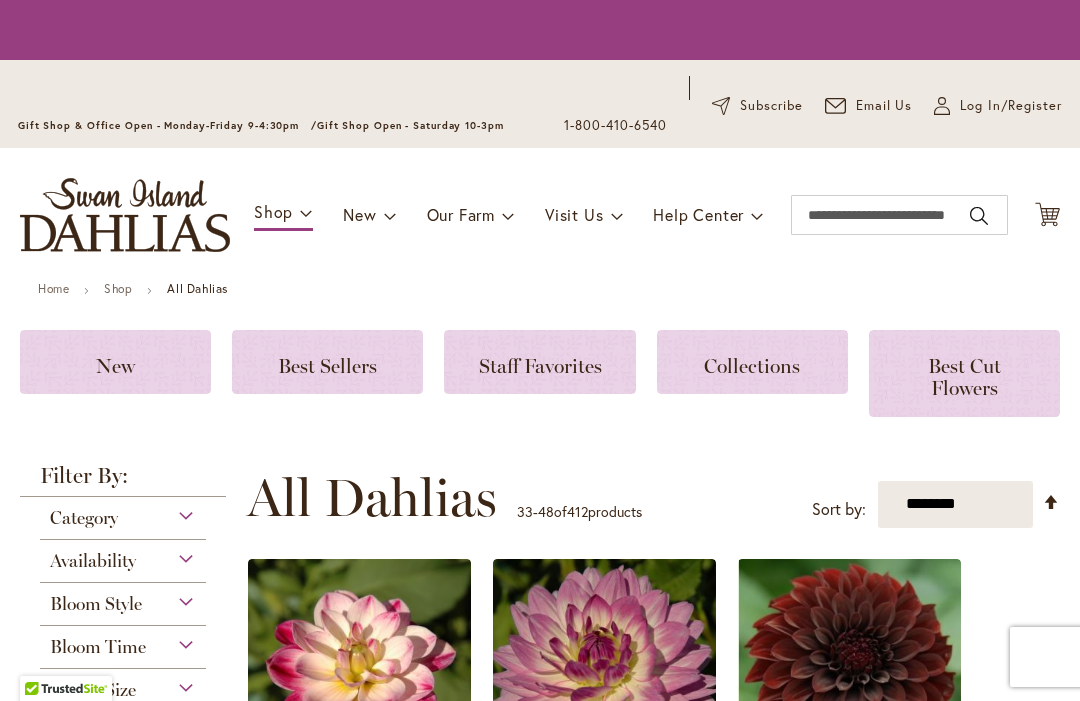 scroll, scrollTop: 0, scrollLeft: 0, axis: both 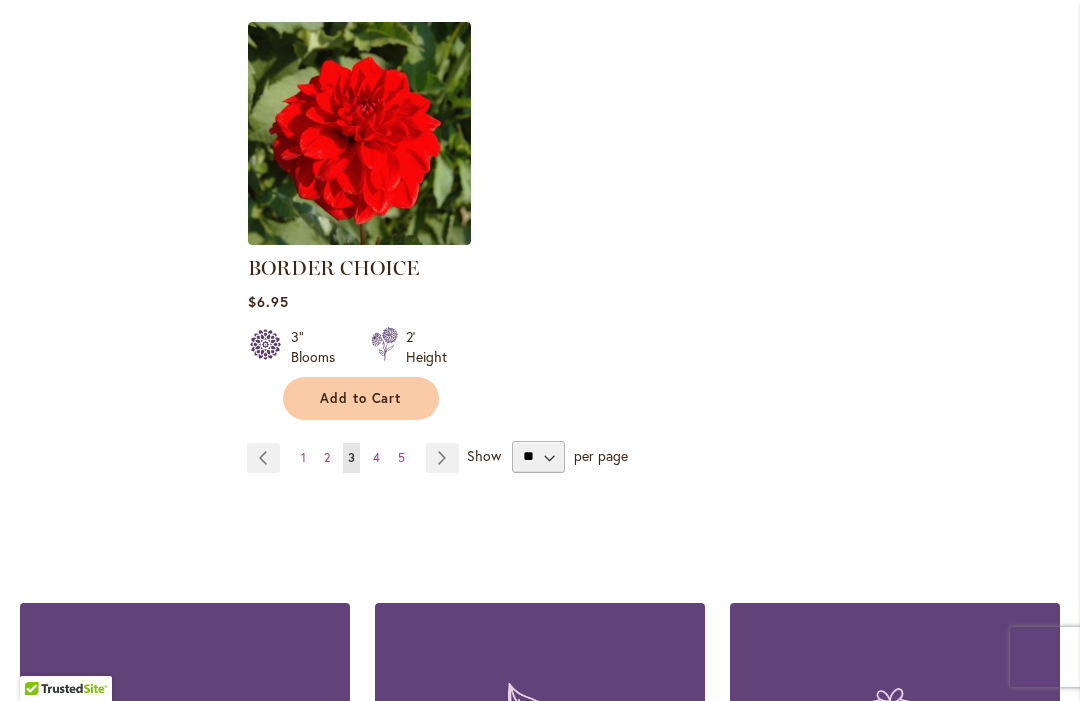 click on "Page
Next" at bounding box center [442, 458] 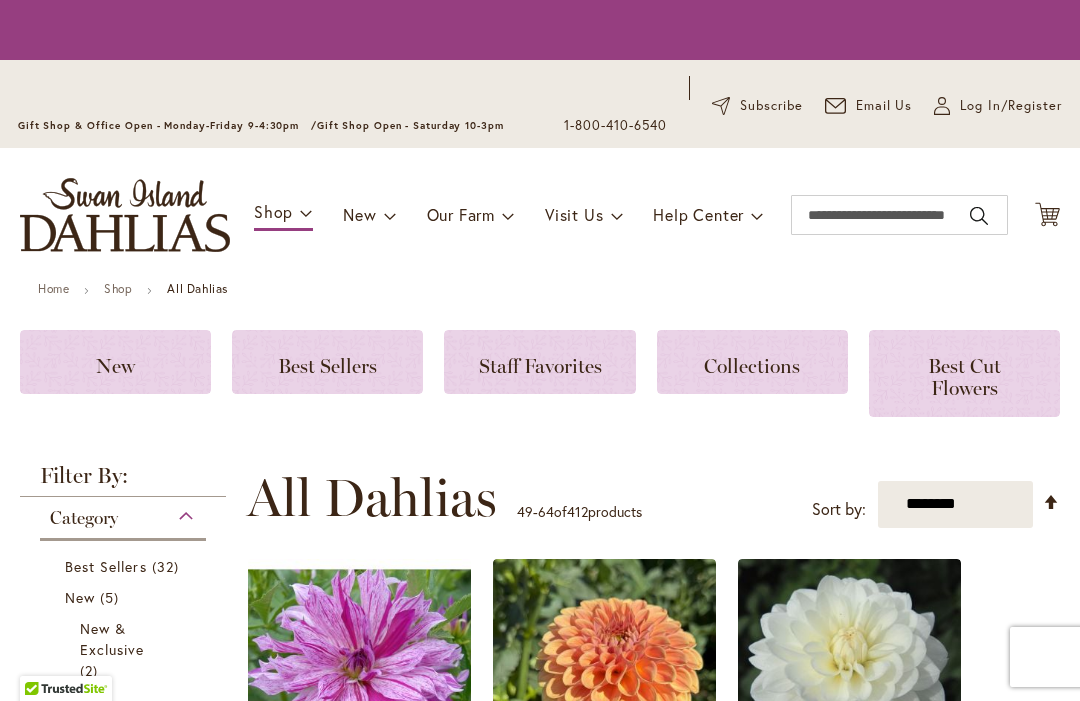 scroll, scrollTop: 0, scrollLeft: 0, axis: both 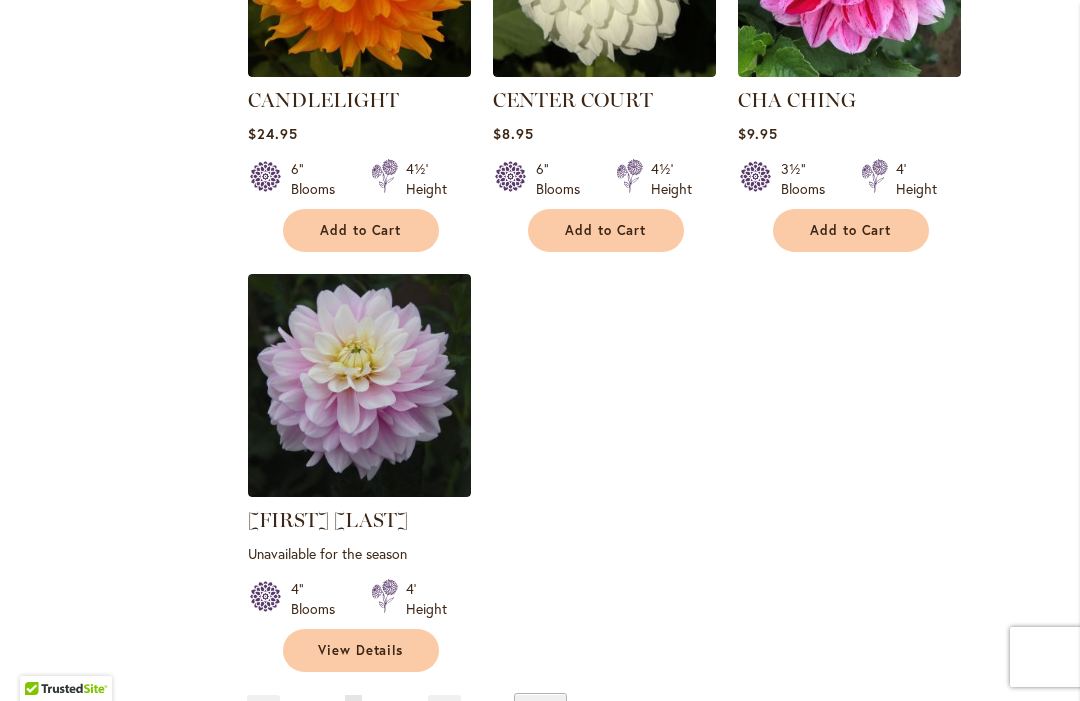 click on "Add to Cart" at bounding box center [361, 230] 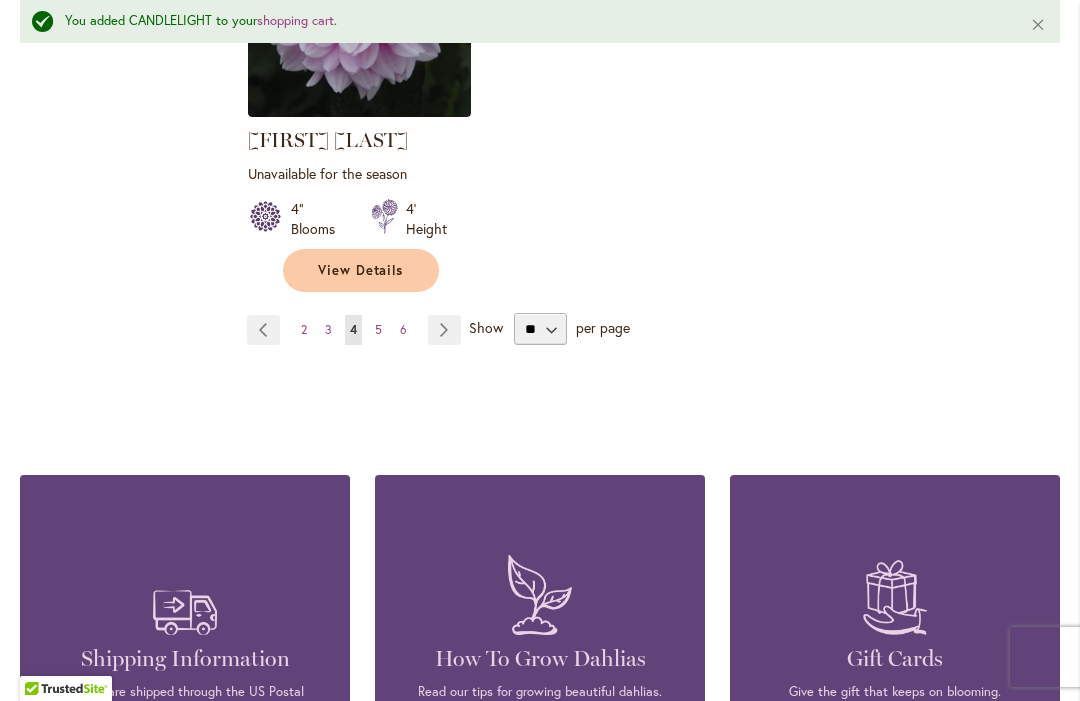 scroll, scrollTop: 2884, scrollLeft: 0, axis: vertical 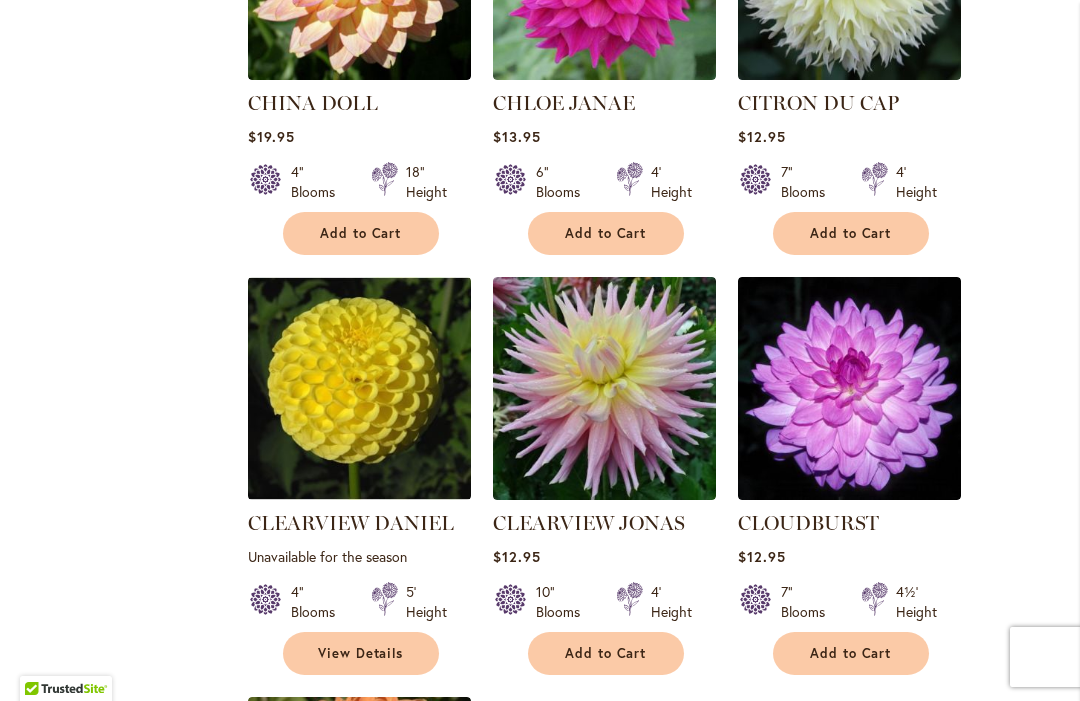 click on "Add to Cart" at bounding box center (361, 233) 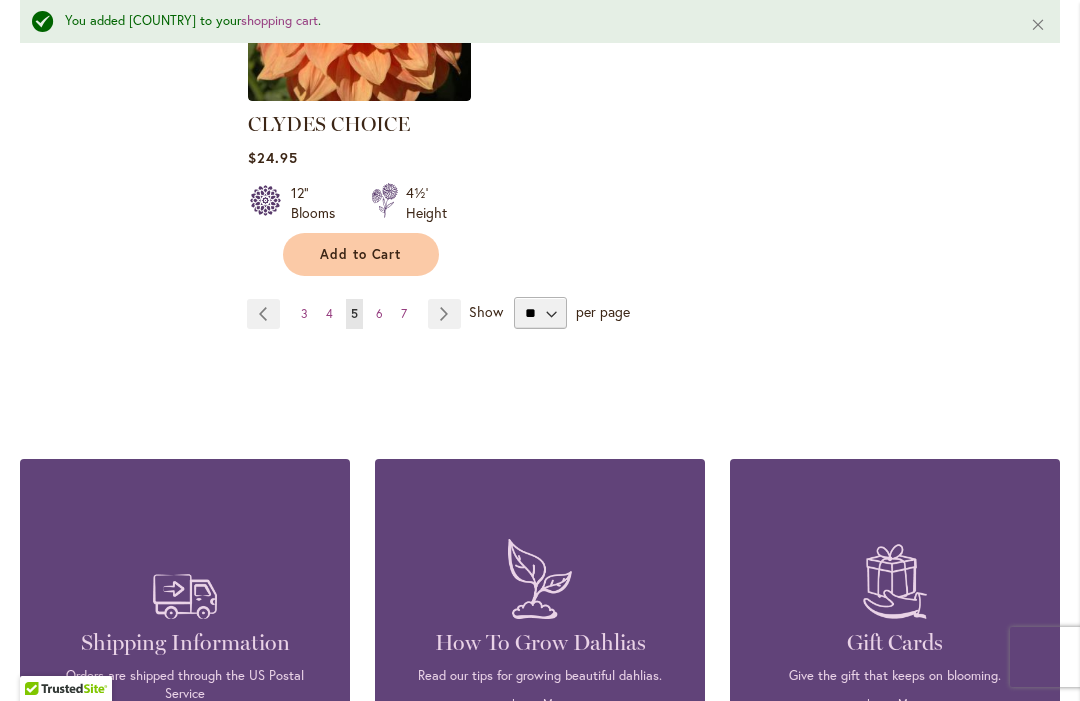 scroll, scrollTop: 2872, scrollLeft: 0, axis: vertical 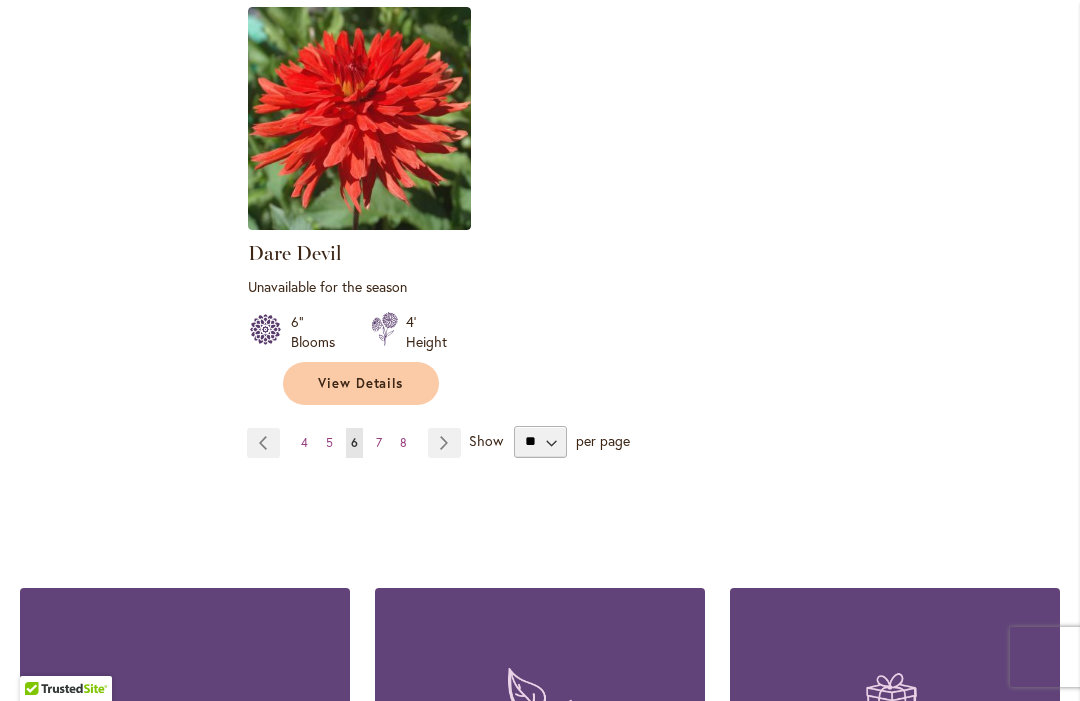 click on "Page
Next" at bounding box center (444, 443) 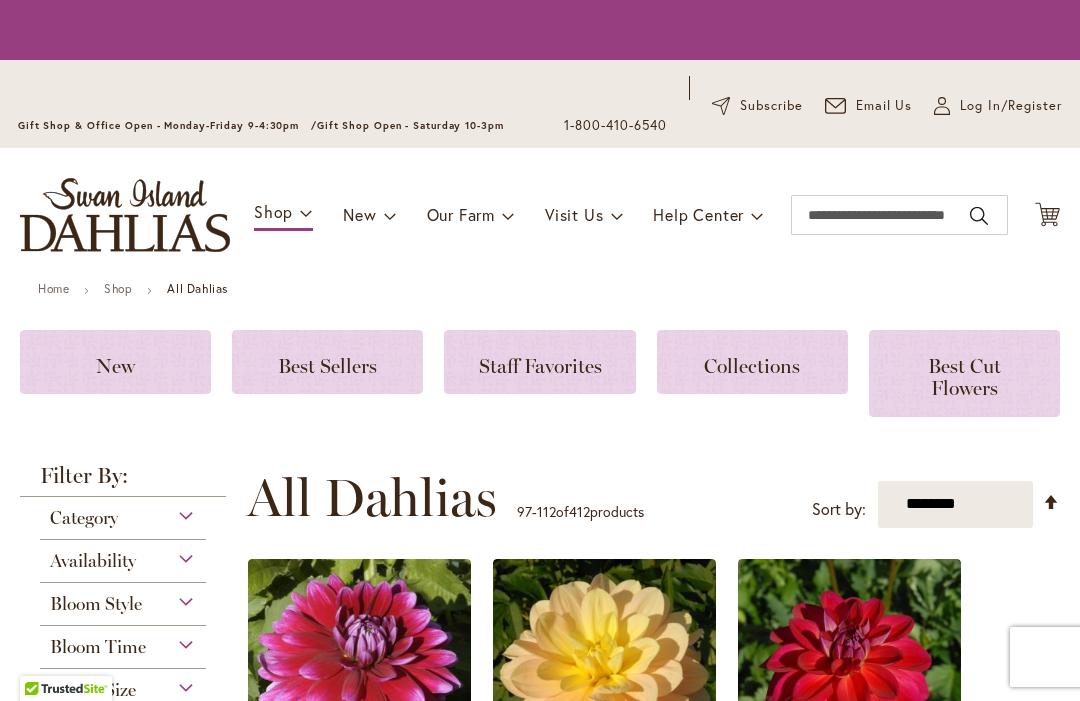 scroll, scrollTop: 0, scrollLeft: 0, axis: both 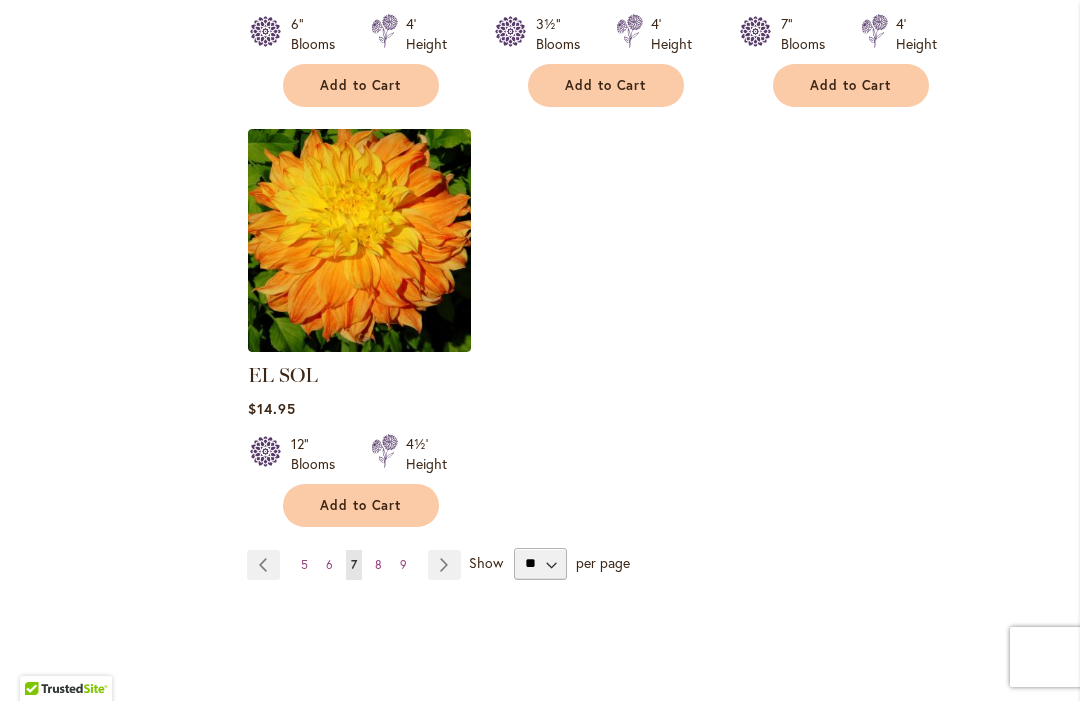 click on "Add to Cart" at bounding box center [361, 505] 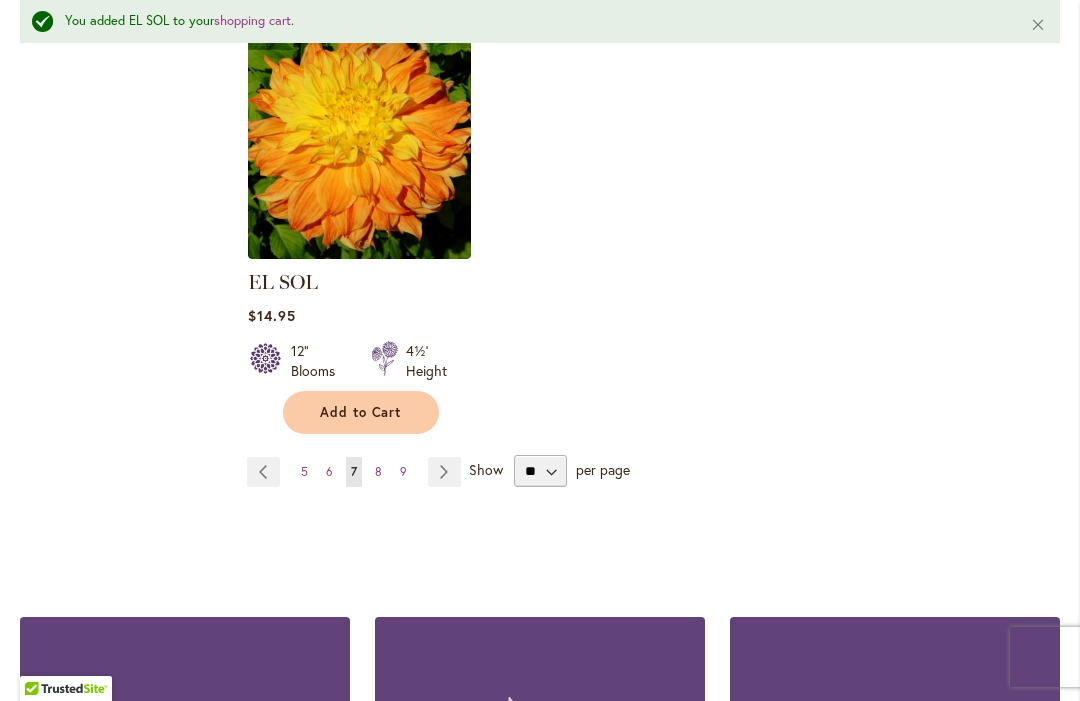 scroll, scrollTop: 2743, scrollLeft: 0, axis: vertical 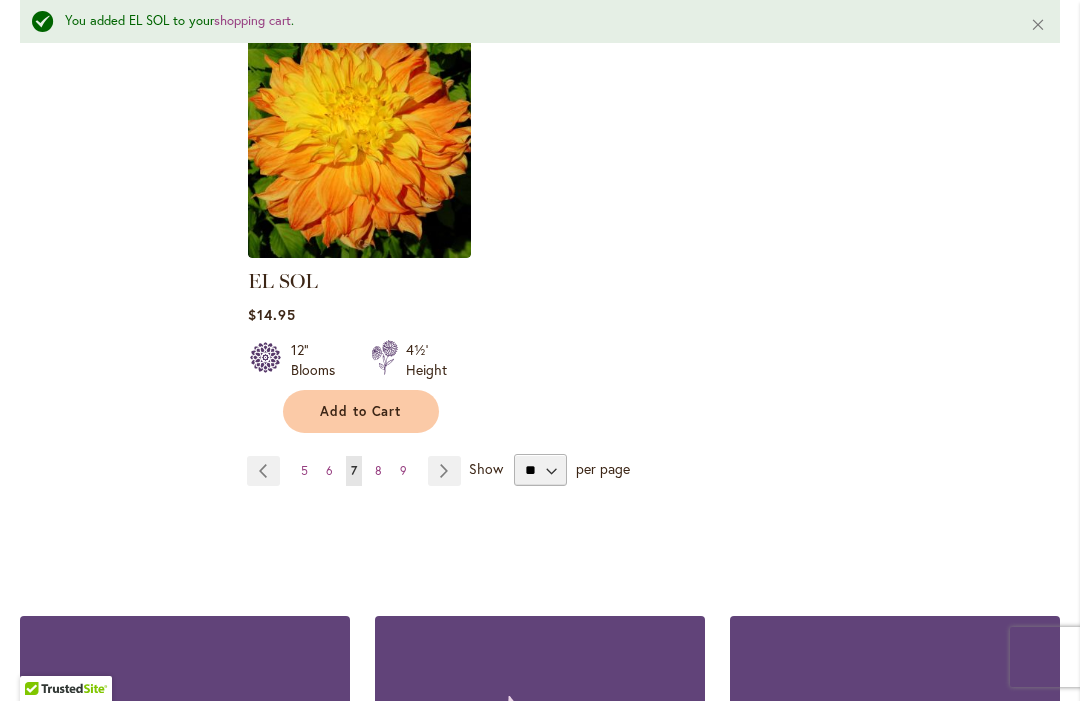 click on "Page
Next" at bounding box center [444, 471] 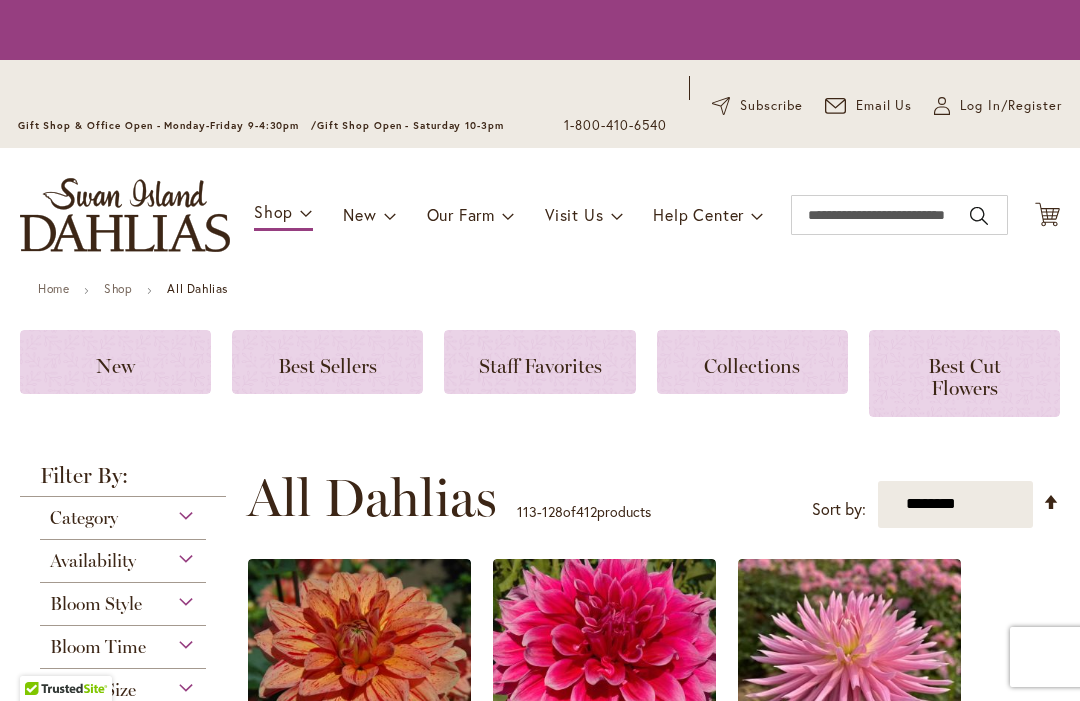 scroll, scrollTop: 0, scrollLeft: 0, axis: both 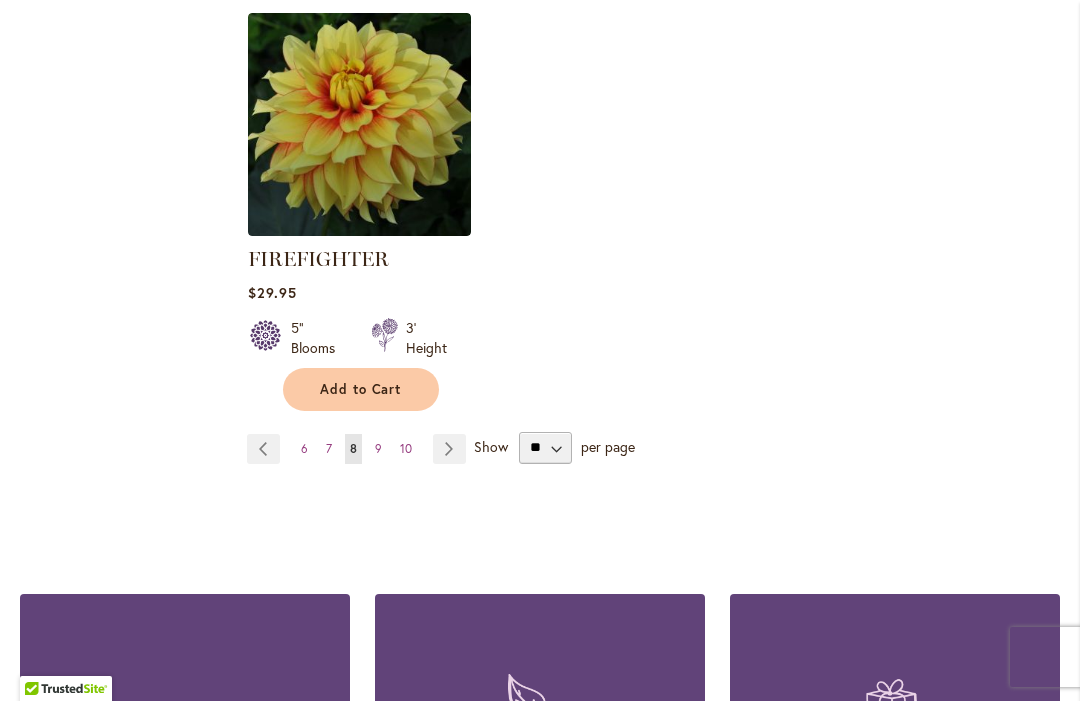 click on "Add to Cart" at bounding box center (361, 389) 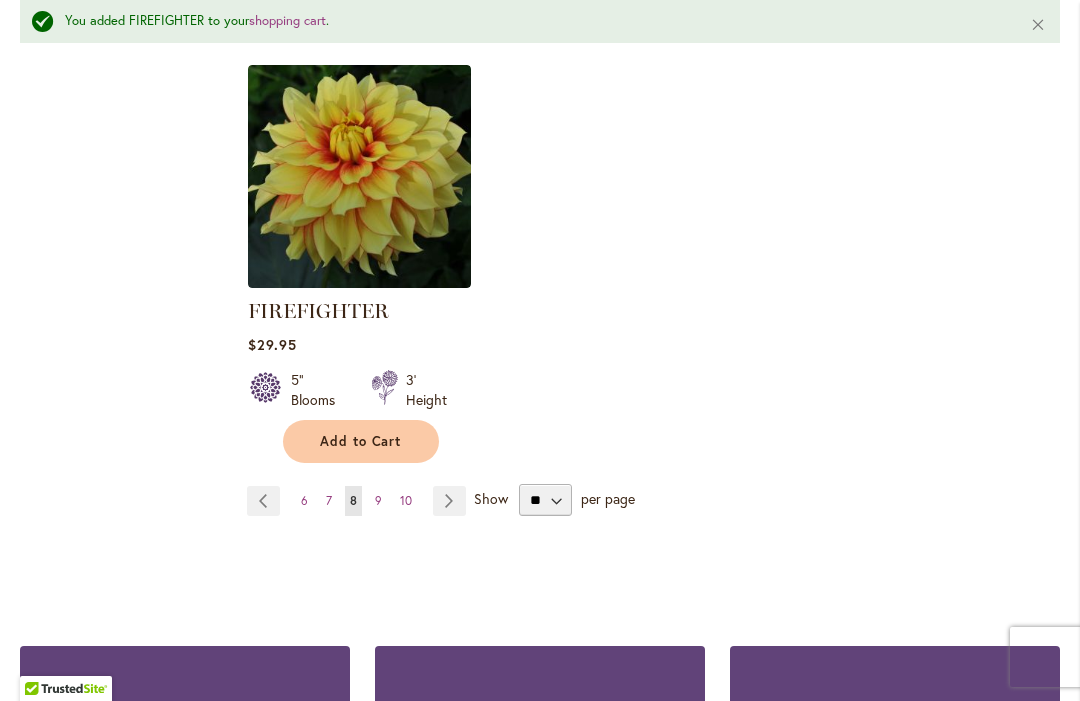 click on "Page
Next" at bounding box center [449, 501] 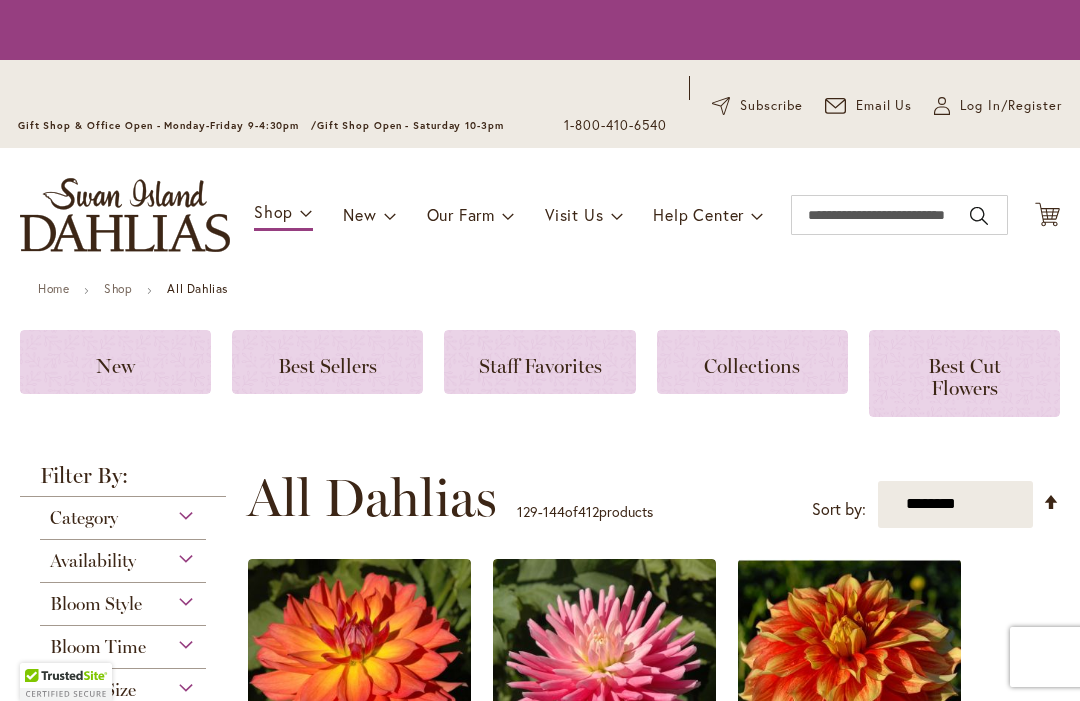 scroll, scrollTop: 0, scrollLeft: 0, axis: both 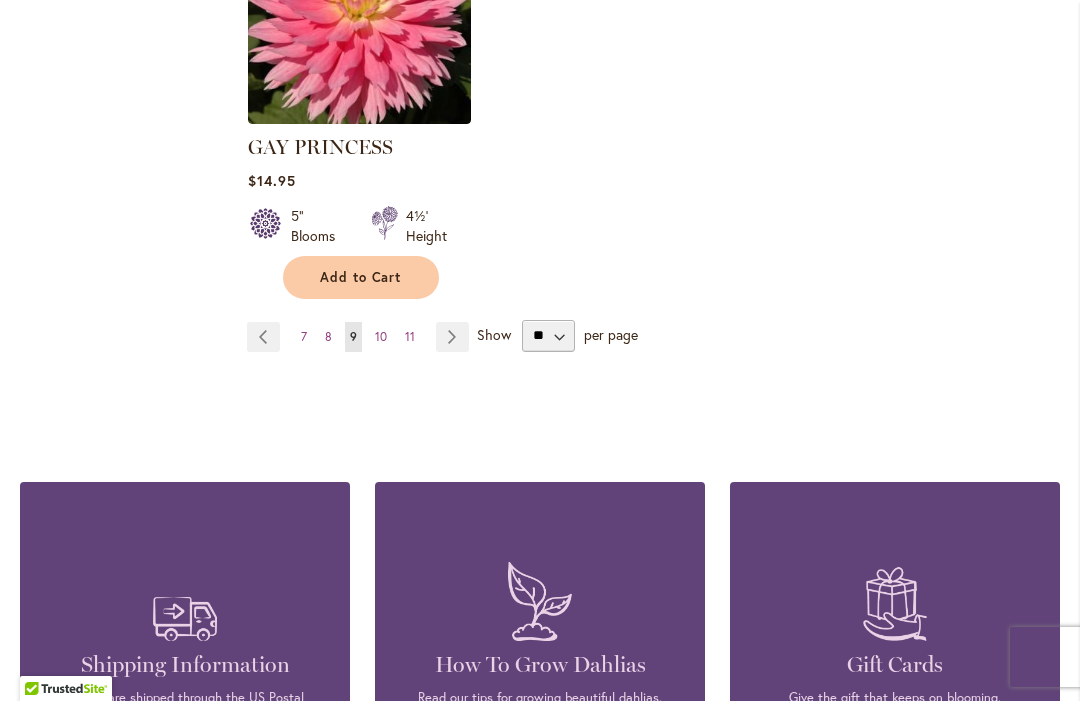 click on "Page
Next" at bounding box center [452, 337] 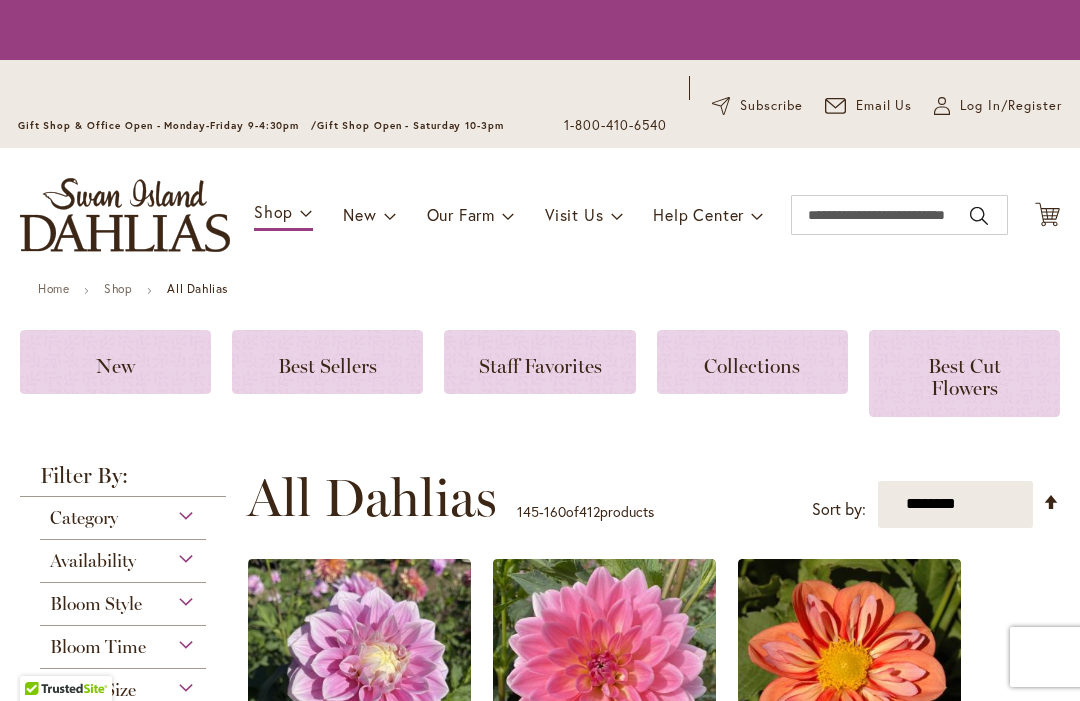scroll, scrollTop: 0, scrollLeft: 0, axis: both 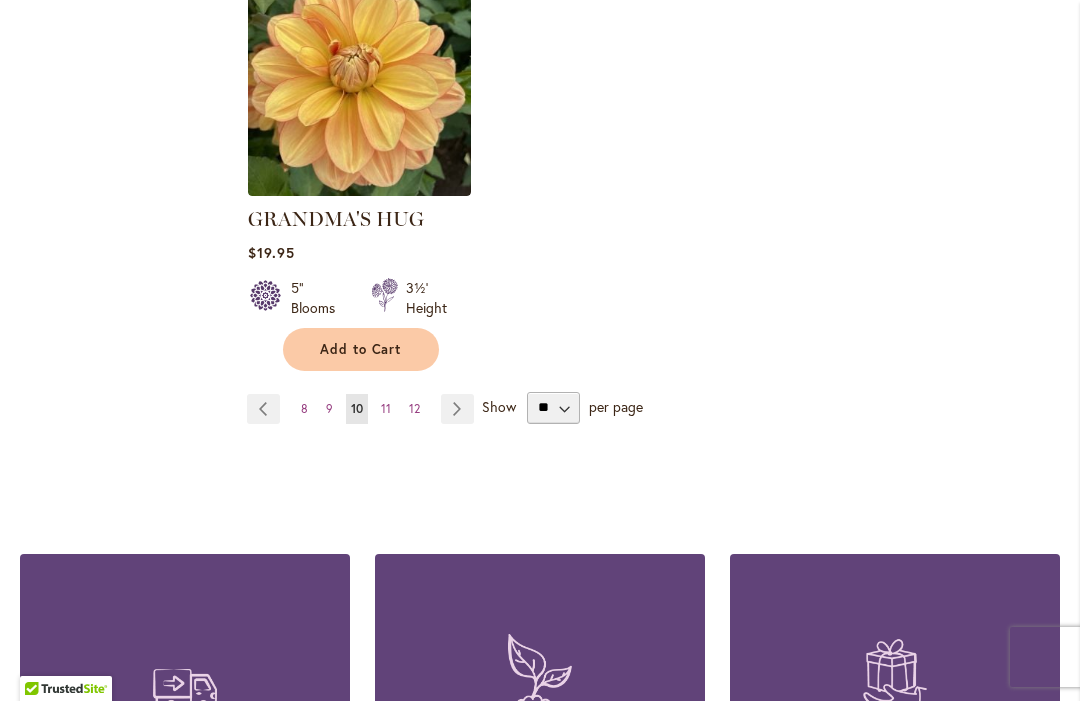 click on "Page
Next" at bounding box center (457, 409) 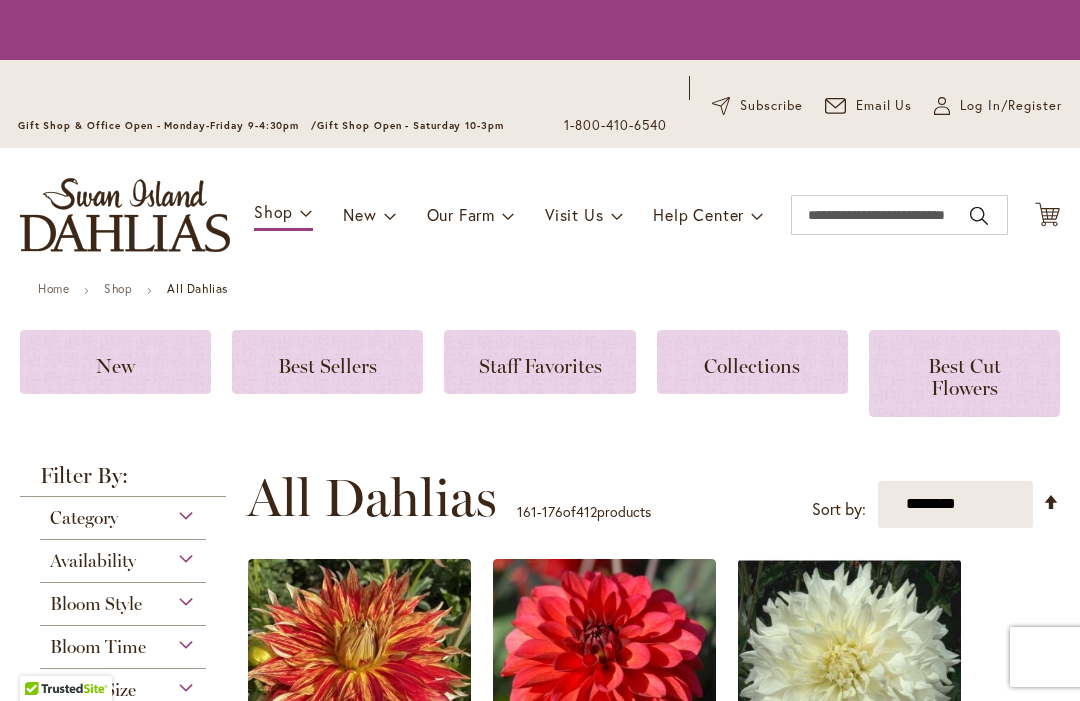 scroll, scrollTop: 0, scrollLeft: 0, axis: both 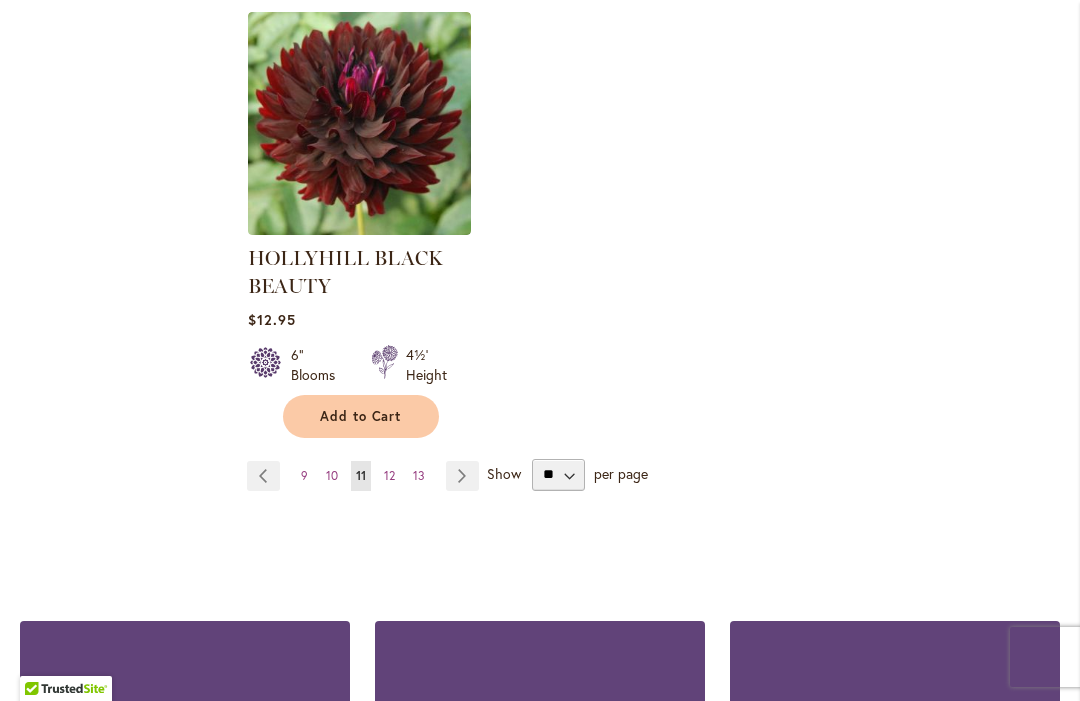 click on "Page
Next" at bounding box center (462, 476) 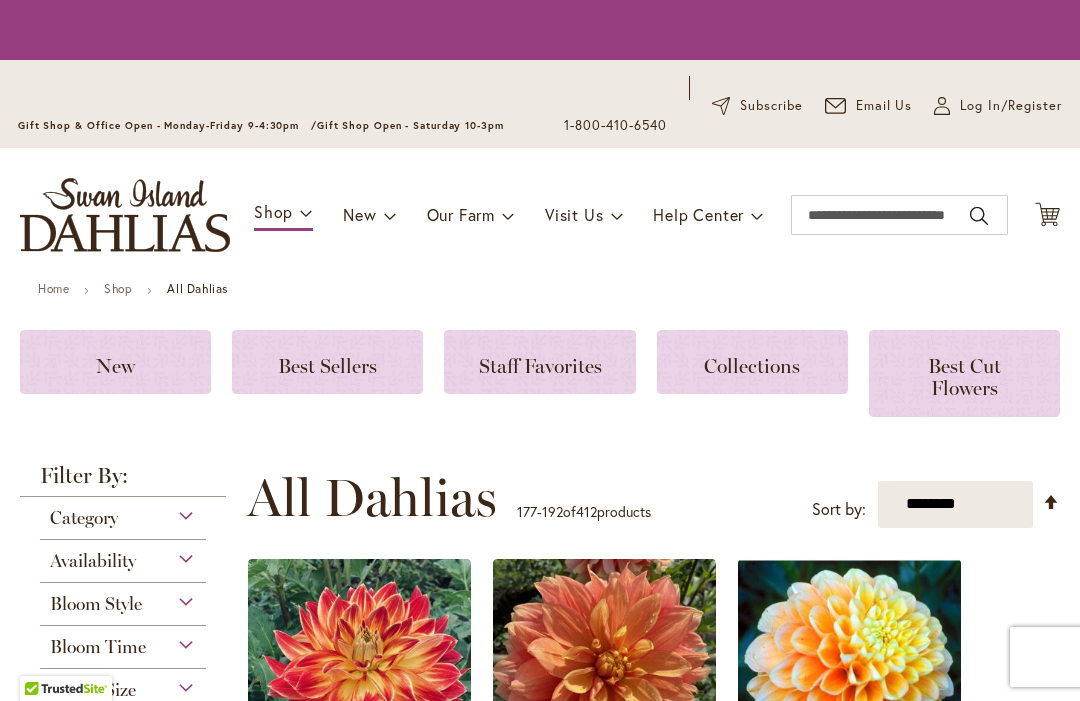 scroll, scrollTop: 0, scrollLeft: 0, axis: both 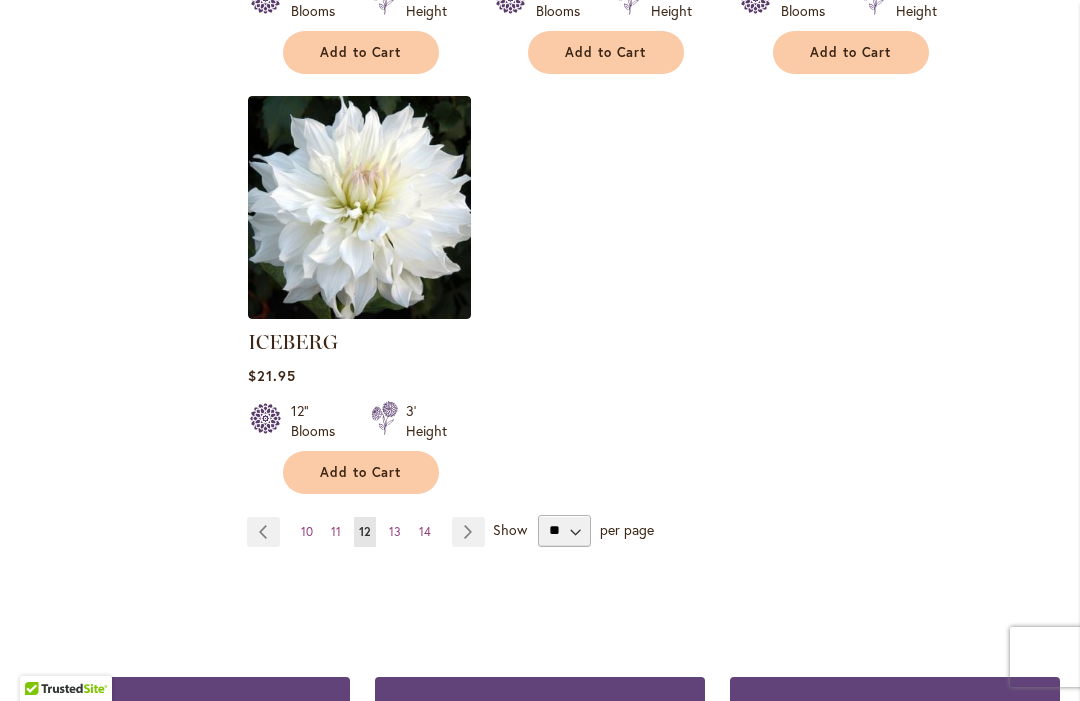 click on "Page
Next" at bounding box center (468, 532) 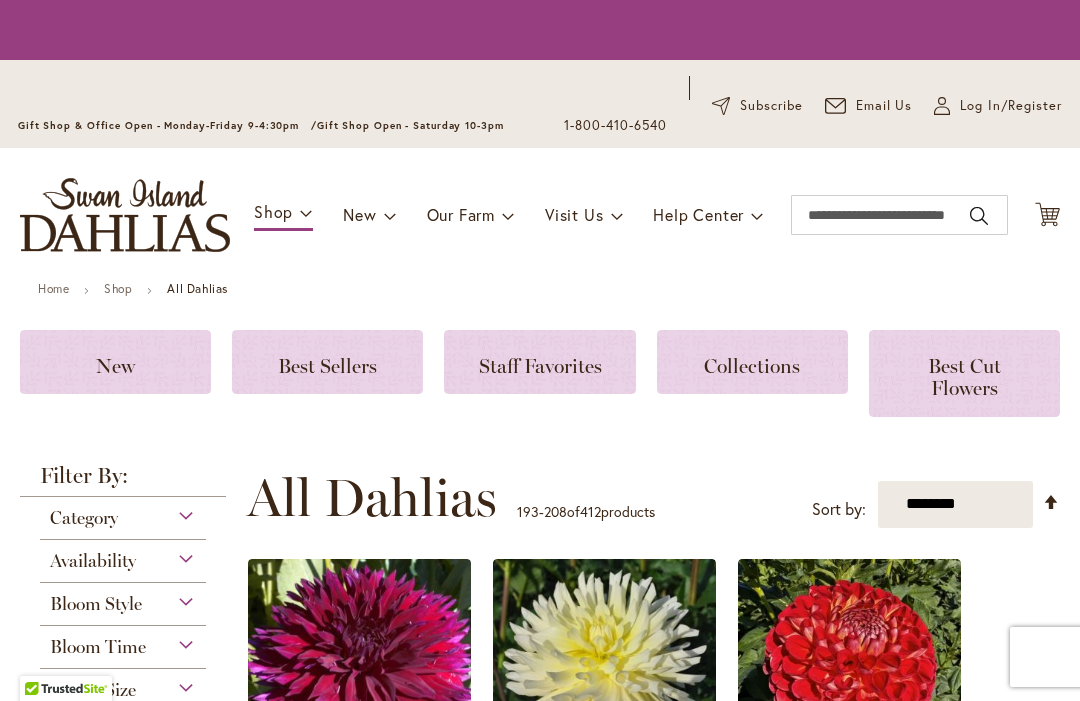 scroll, scrollTop: 0, scrollLeft: 0, axis: both 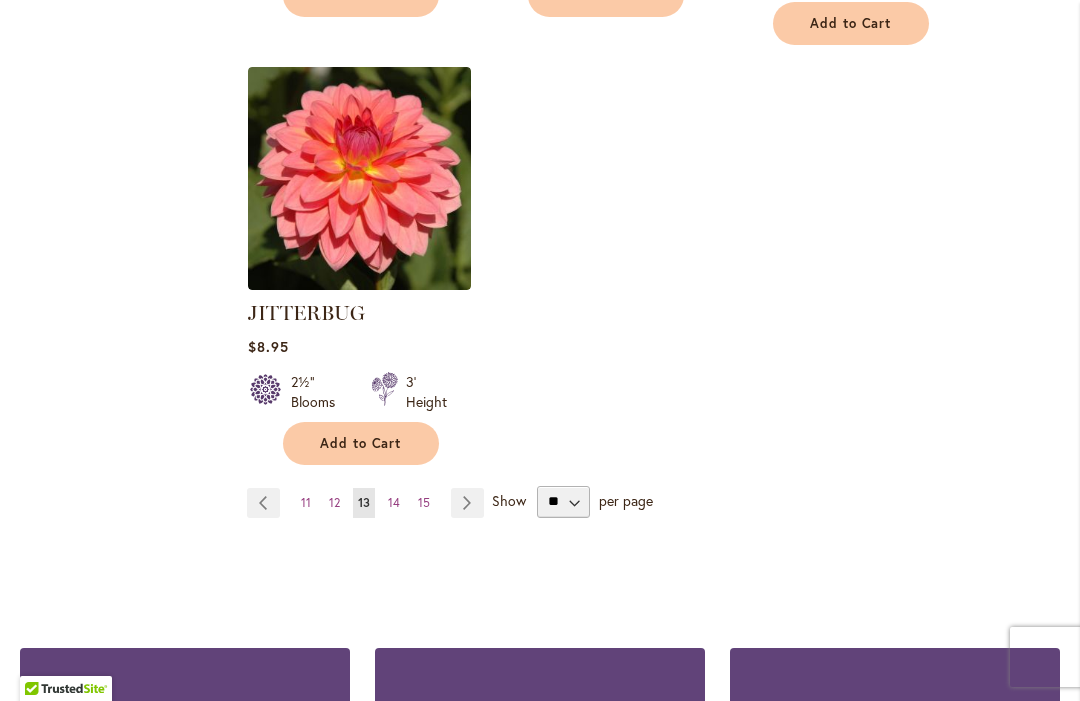 click on "Page
Next" at bounding box center (467, 503) 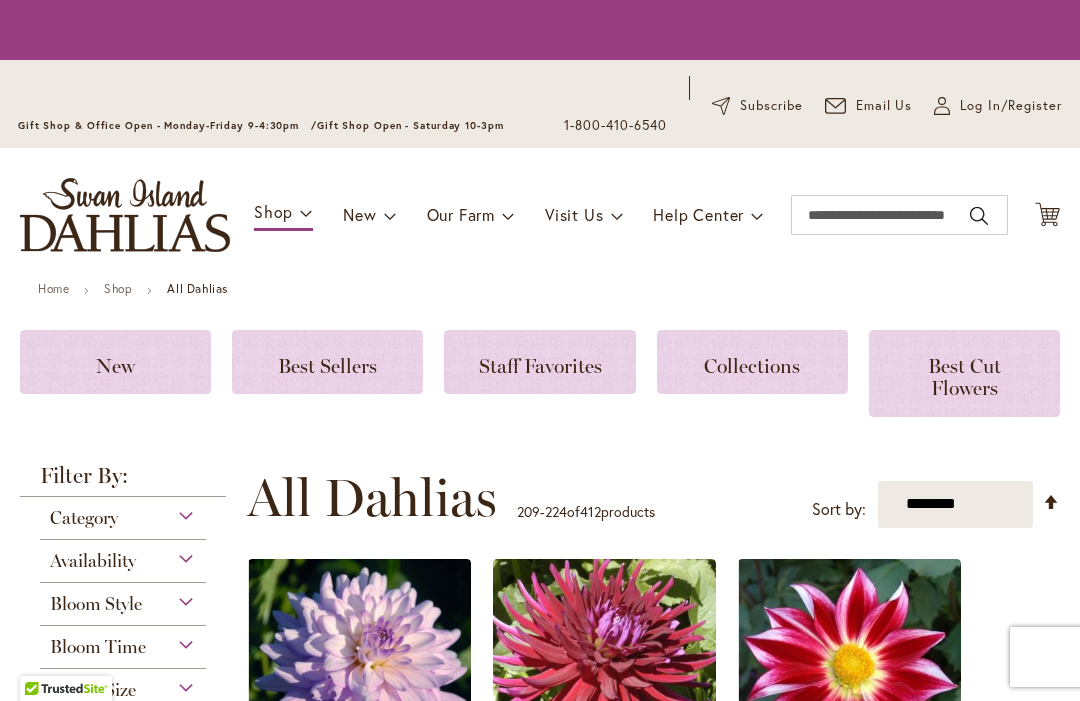 scroll, scrollTop: 0, scrollLeft: 0, axis: both 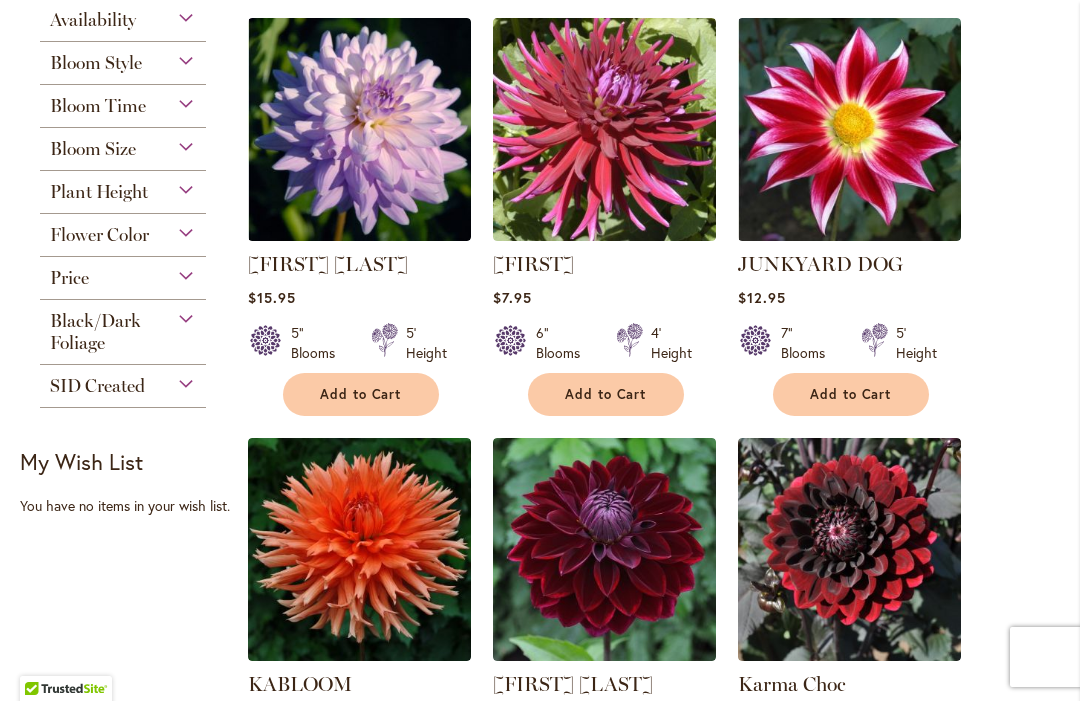 click on "Add to Cart" at bounding box center [851, 394] 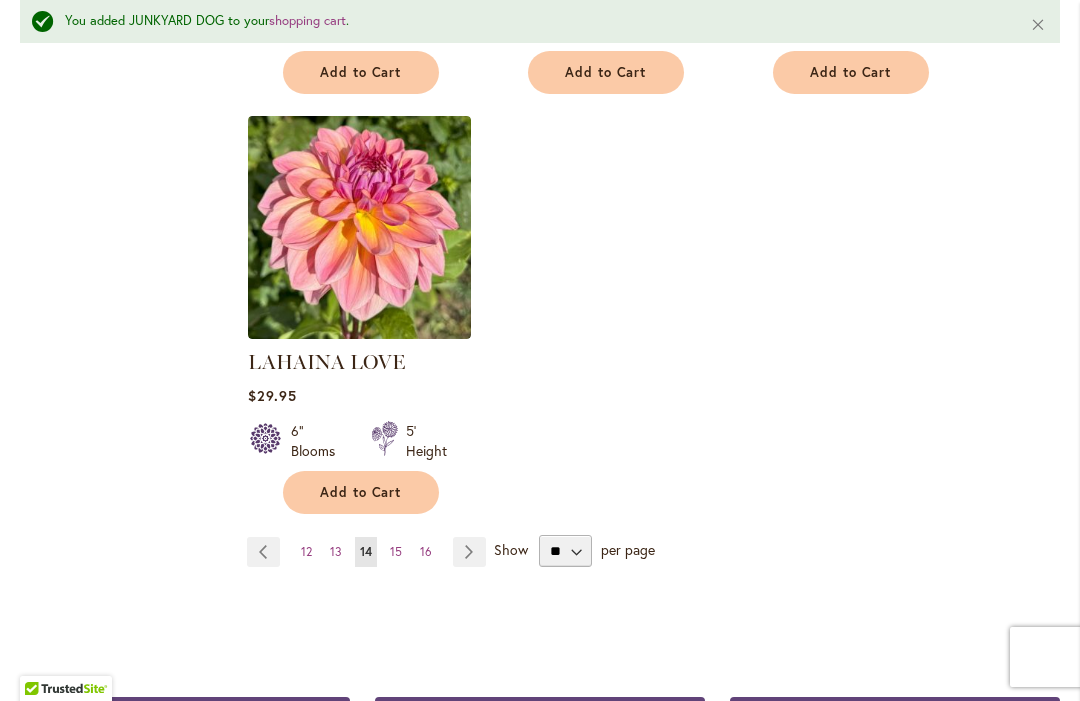 scroll, scrollTop: 2633, scrollLeft: 0, axis: vertical 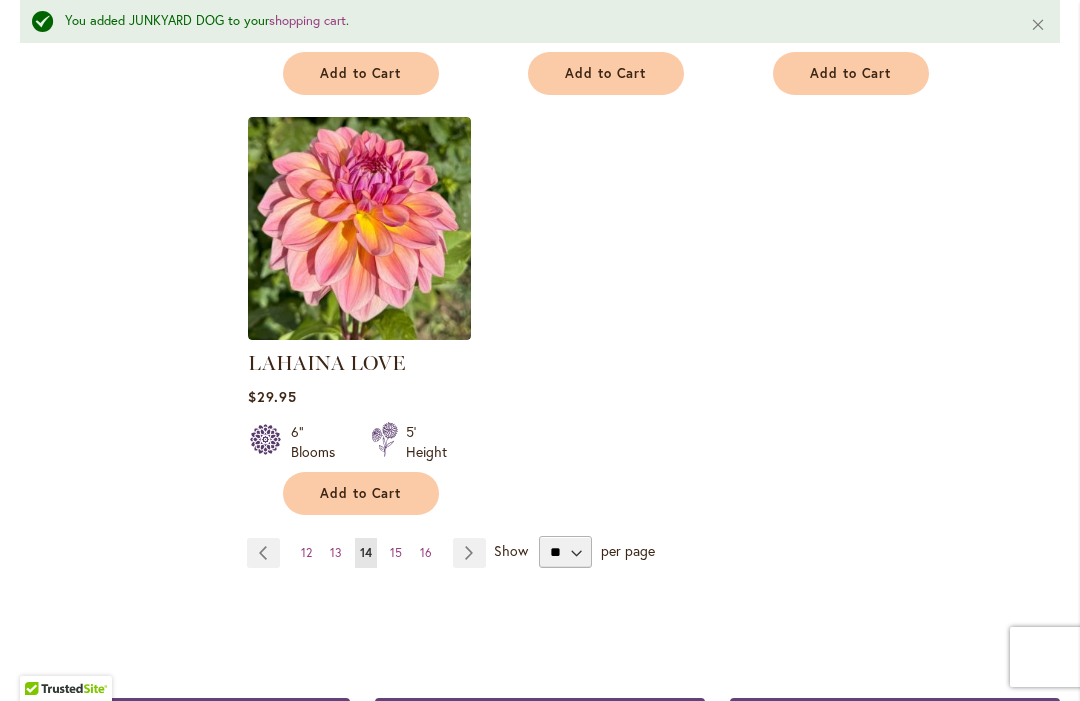 click on "Add to Cart" at bounding box center [361, 493] 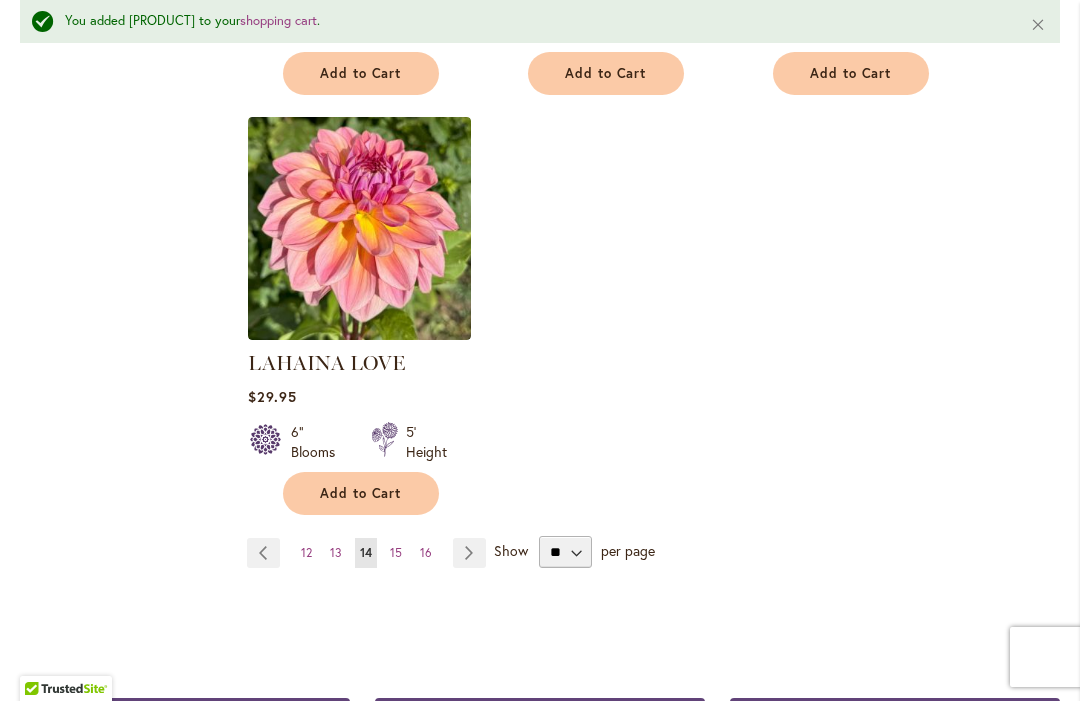 click on "Page
Next" at bounding box center [469, 553] 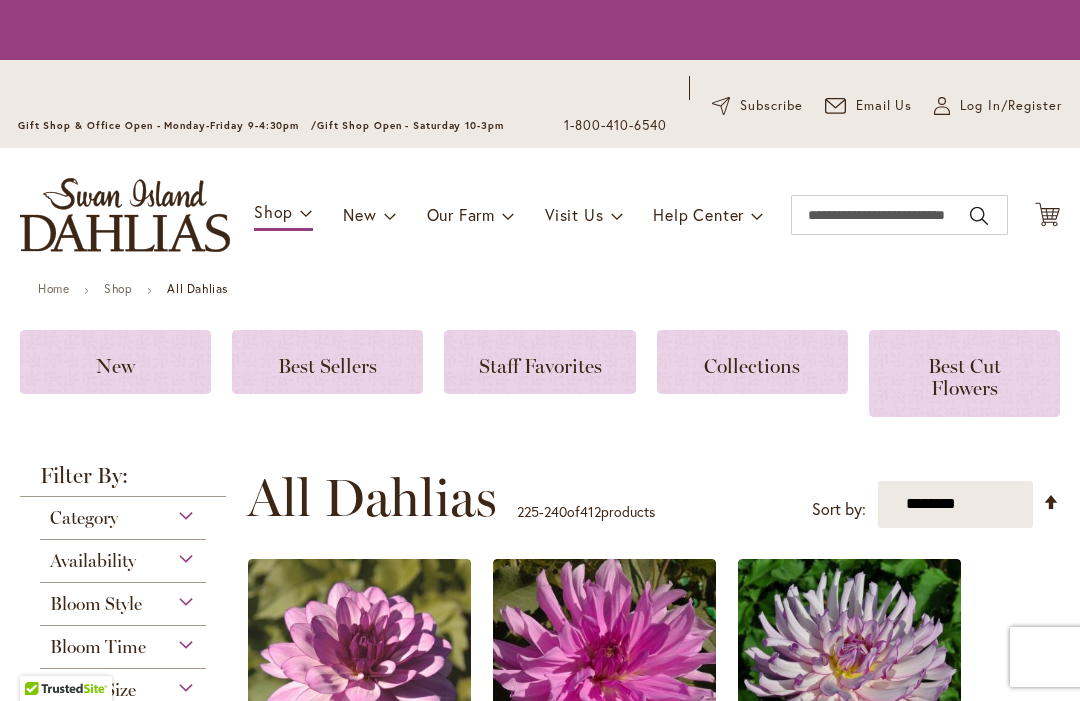 scroll, scrollTop: 0, scrollLeft: 0, axis: both 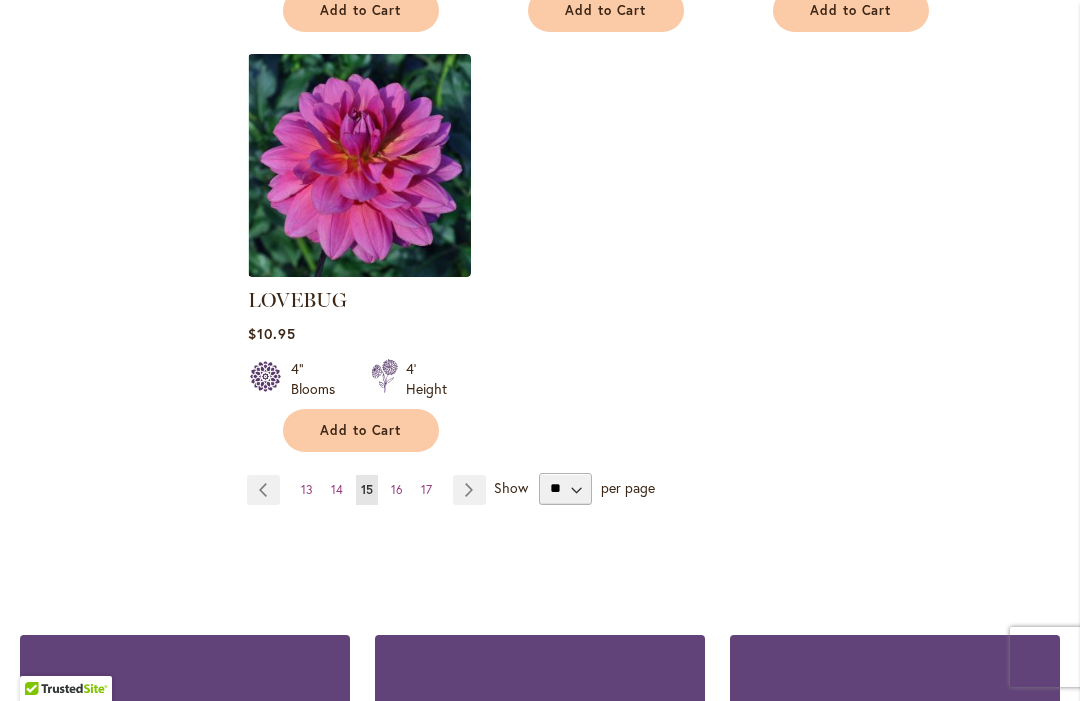 click on "Page
Next" at bounding box center (469, 490) 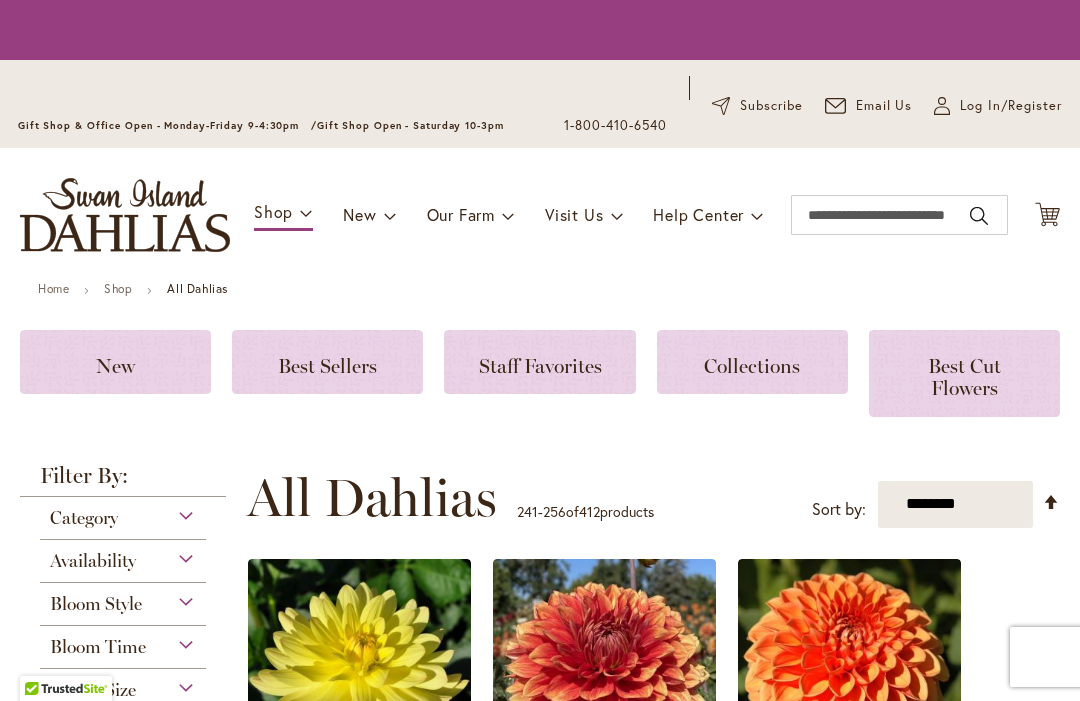 scroll, scrollTop: 0, scrollLeft: 0, axis: both 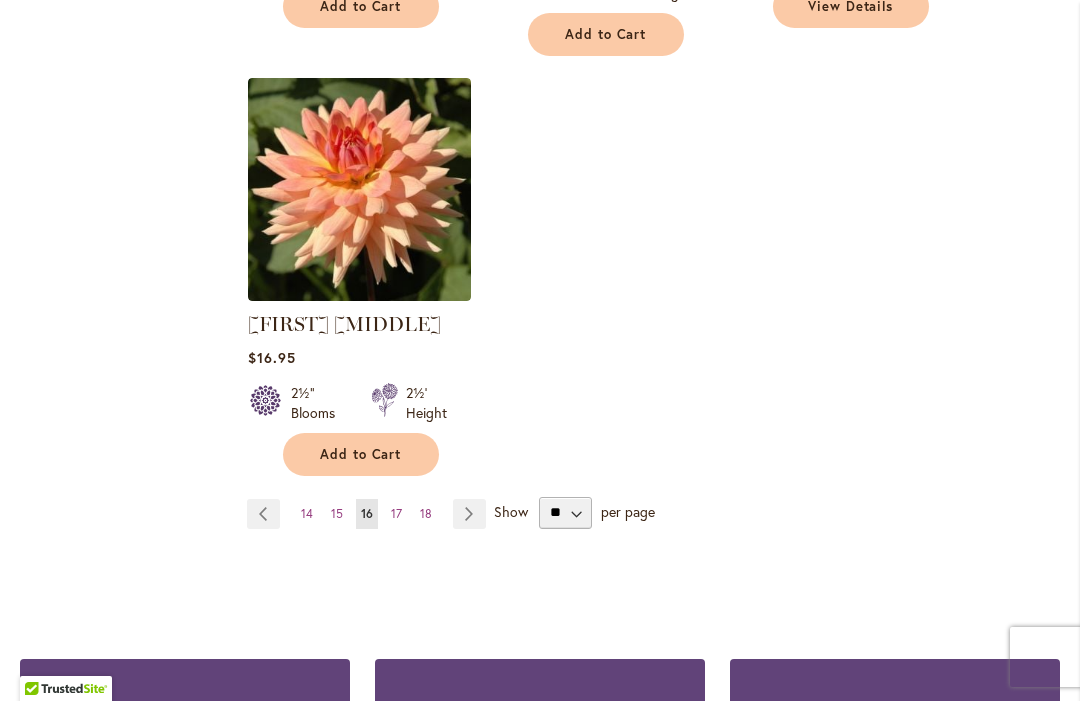 click on "Page
Next" at bounding box center (469, 514) 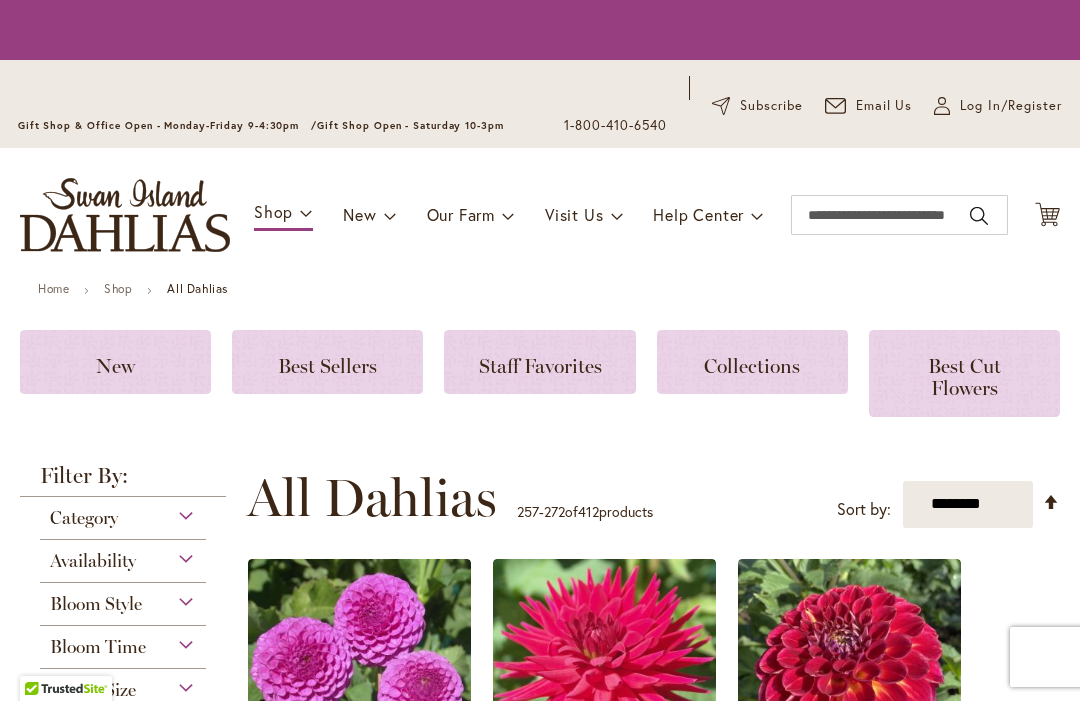 scroll, scrollTop: 0, scrollLeft: 0, axis: both 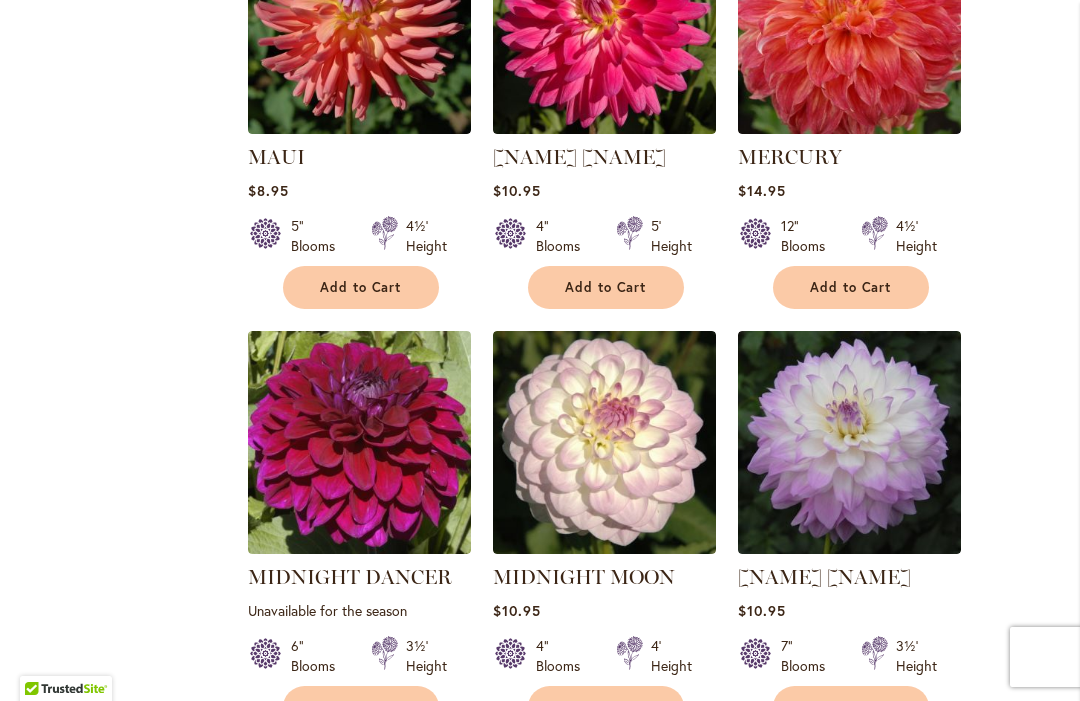 click on "Add to Cart" at bounding box center (851, 287) 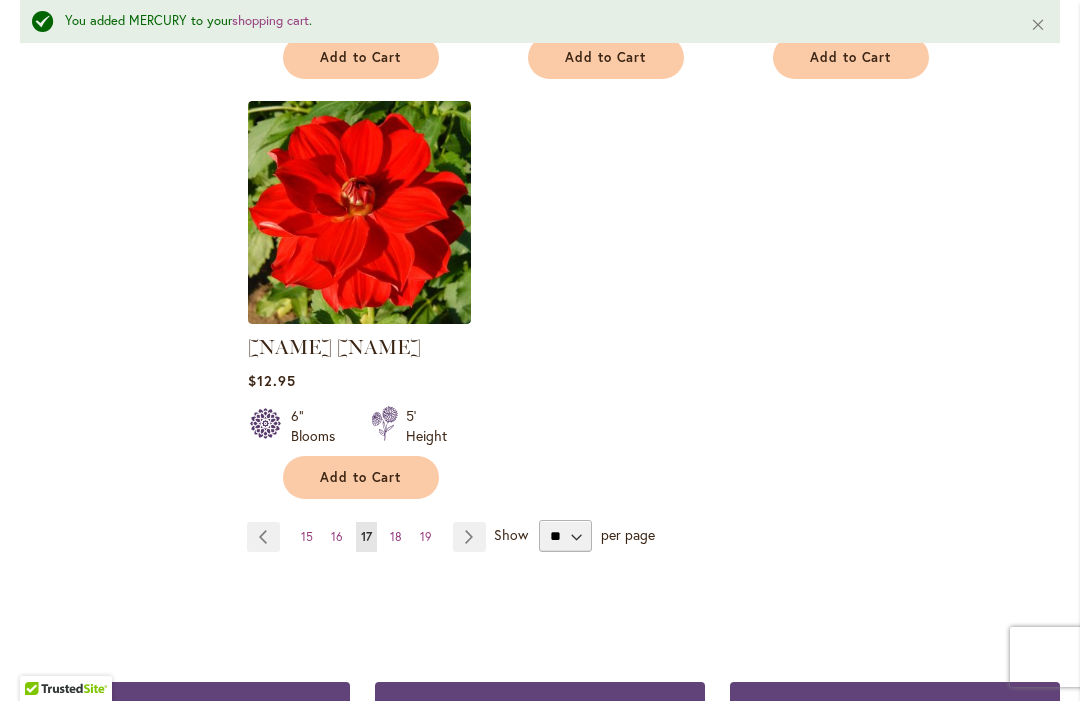 scroll, scrollTop: 2669, scrollLeft: 0, axis: vertical 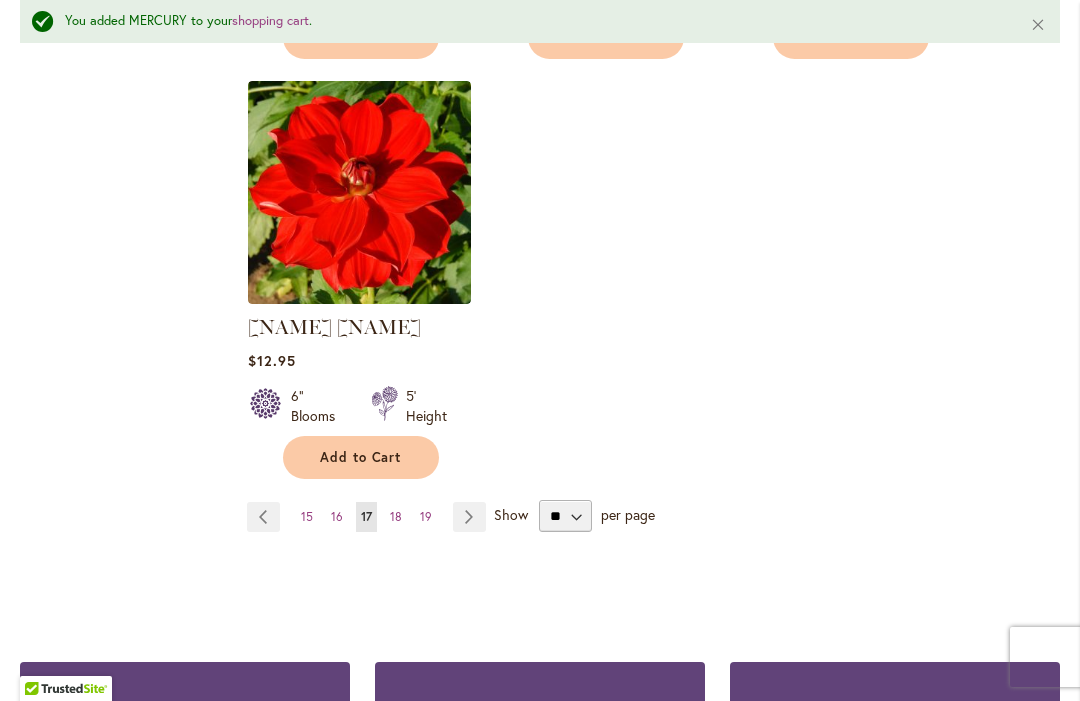 click on "Page
Next" at bounding box center (469, 517) 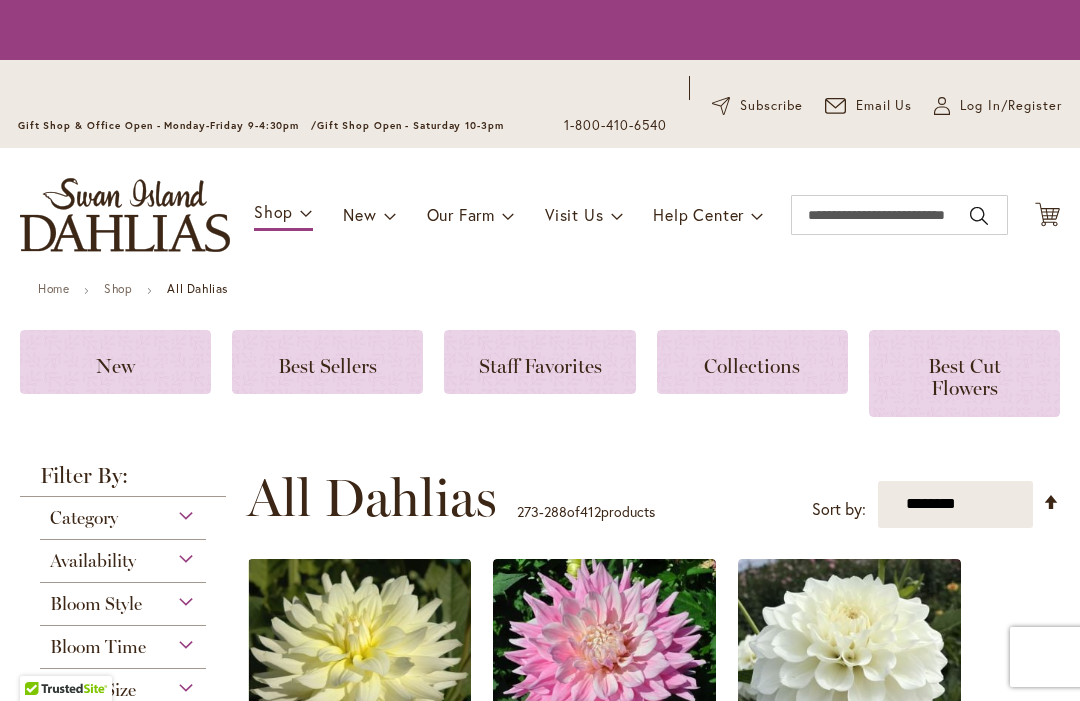 scroll, scrollTop: 0, scrollLeft: 0, axis: both 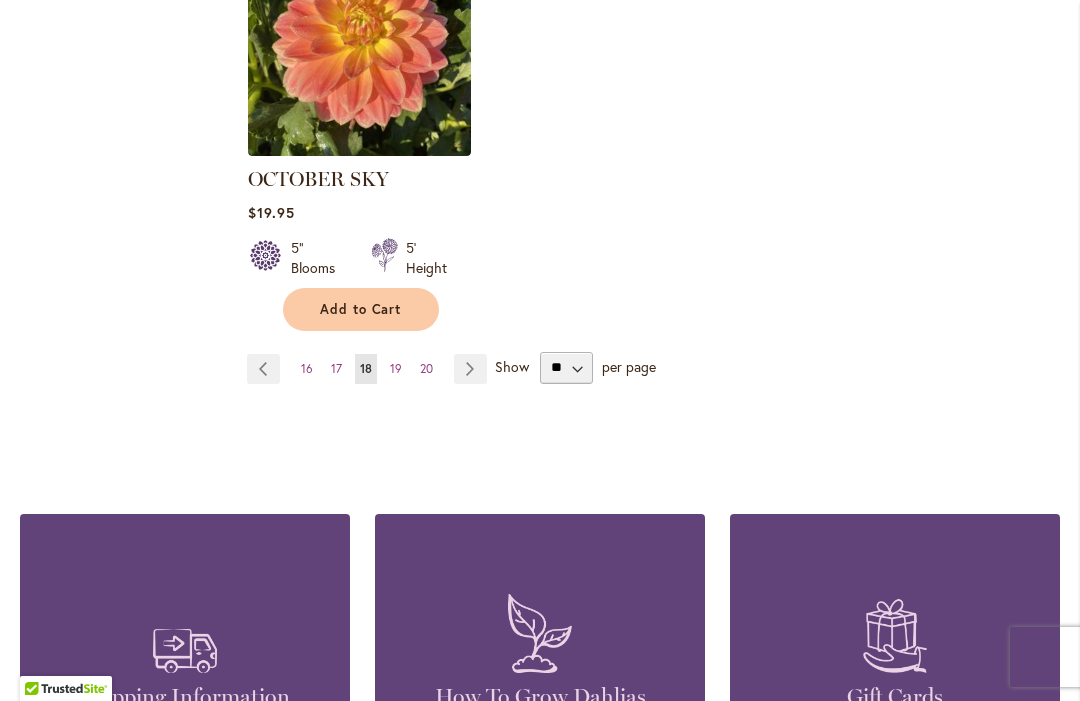 click on "Page
Next" at bounding box center [470, 369] 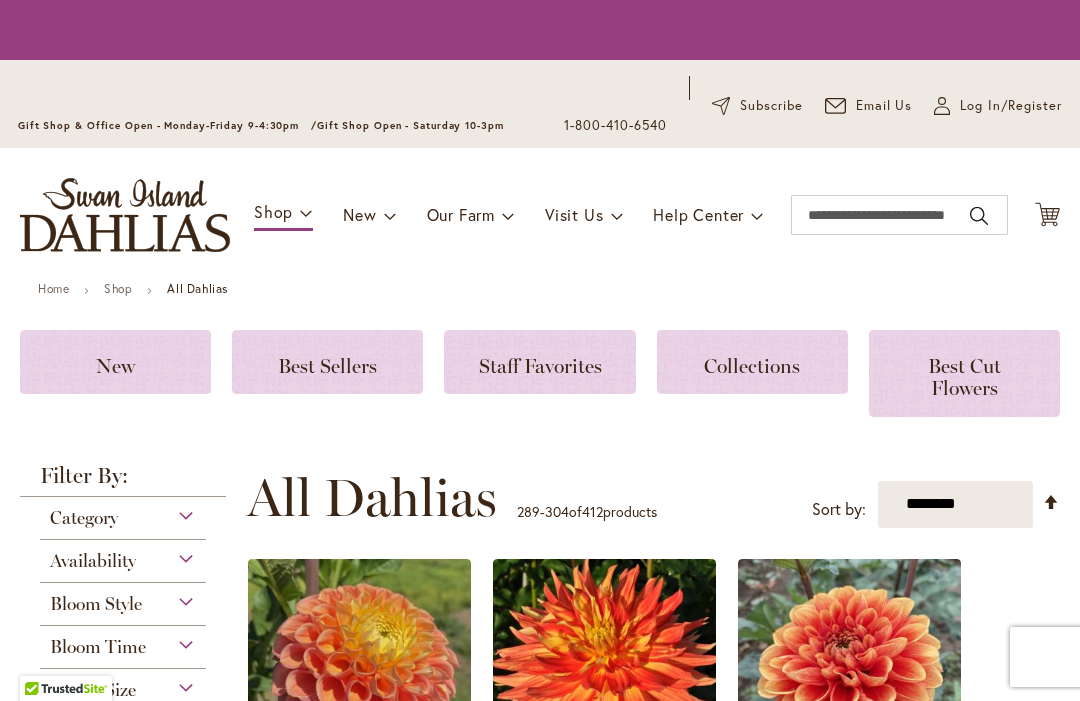 scroll, scrollTop: 0, scrollLeft: 0, axis: both 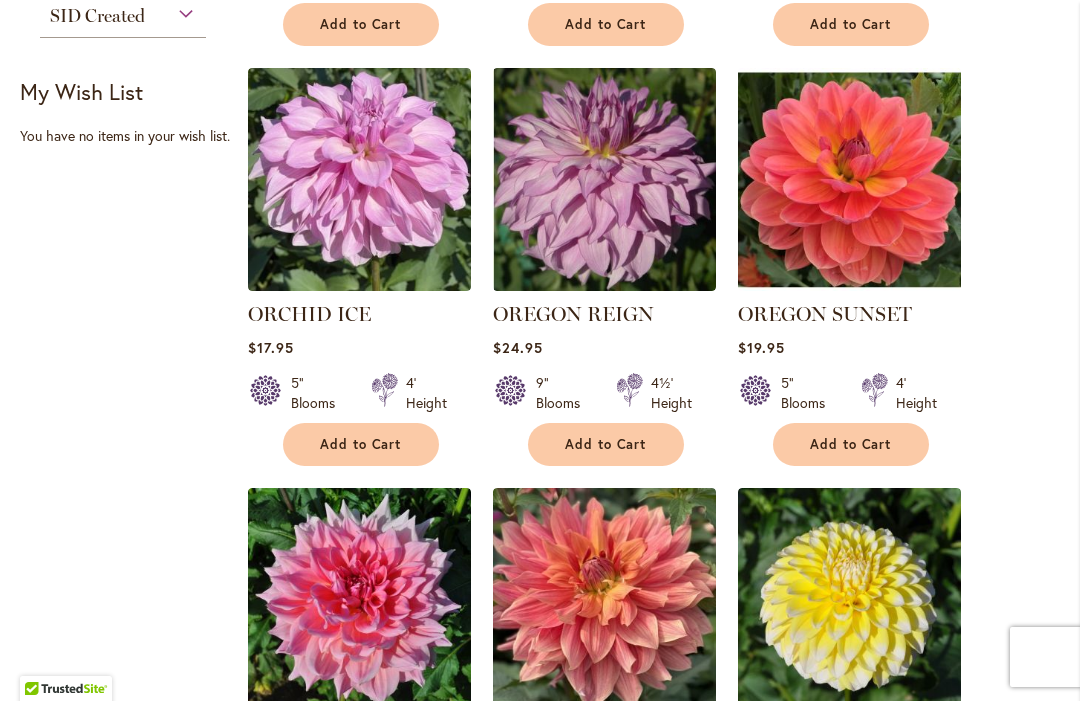 click on "Add to Cart" at bounding box center [851, 444] 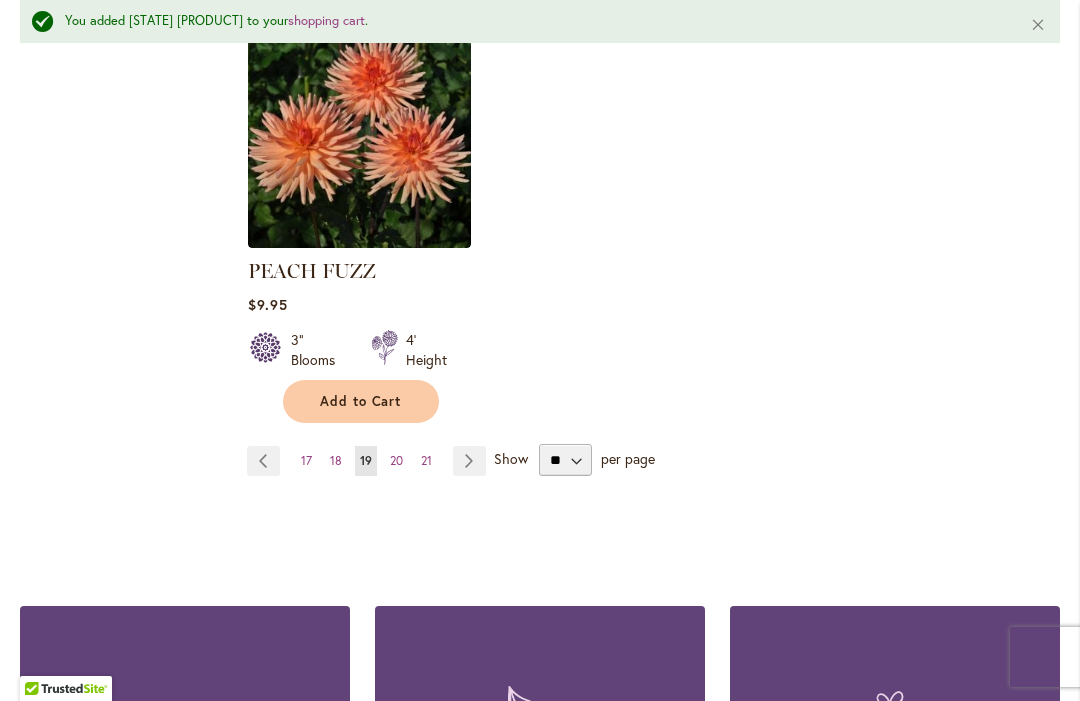 scroll, scrollTop: 2765, scrollLeft: 0, axis: vertical 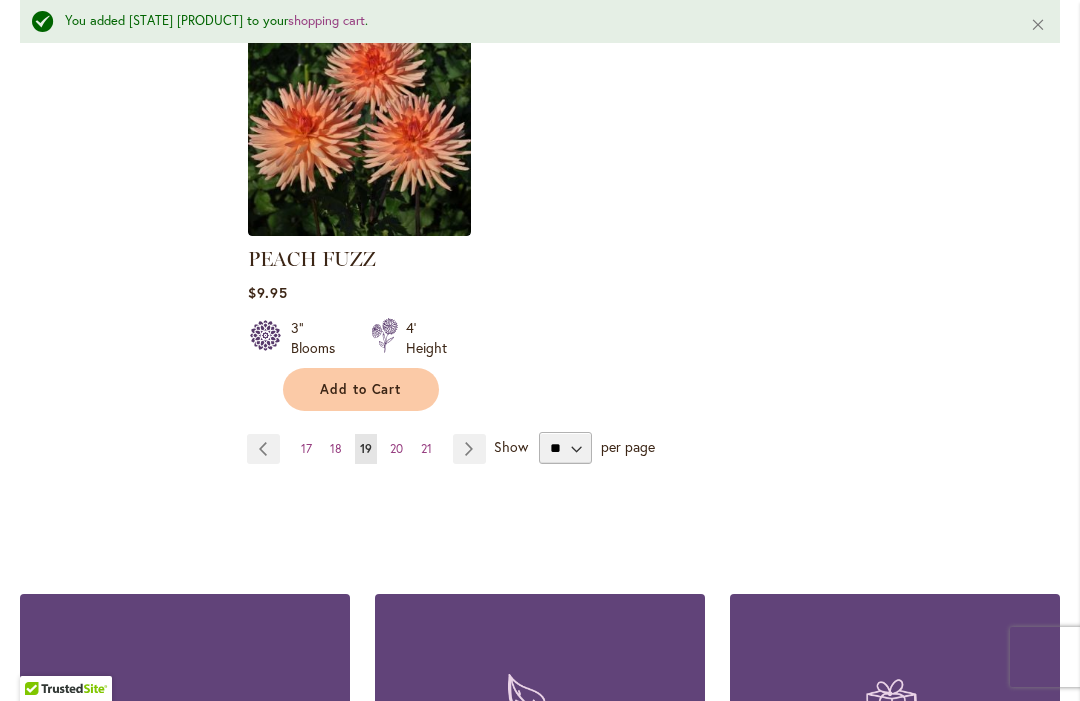 click on "Page
Next" at bounding box center [469, 449] 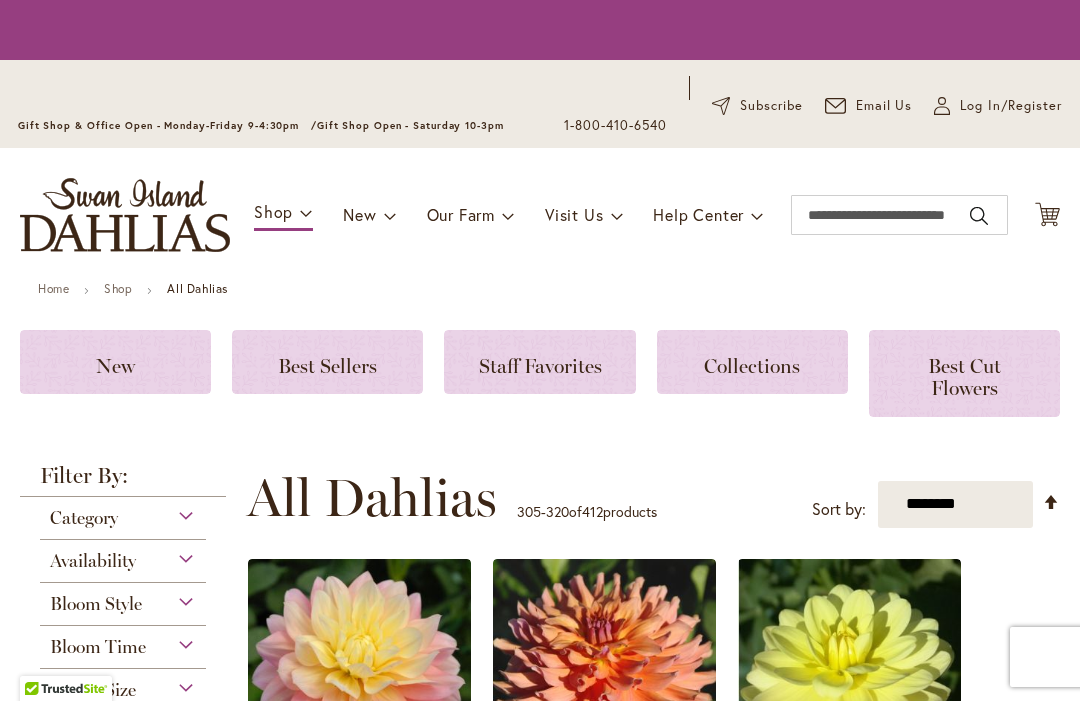 scroll, scrollTop: 0, scrollLeft: 0, axis: both 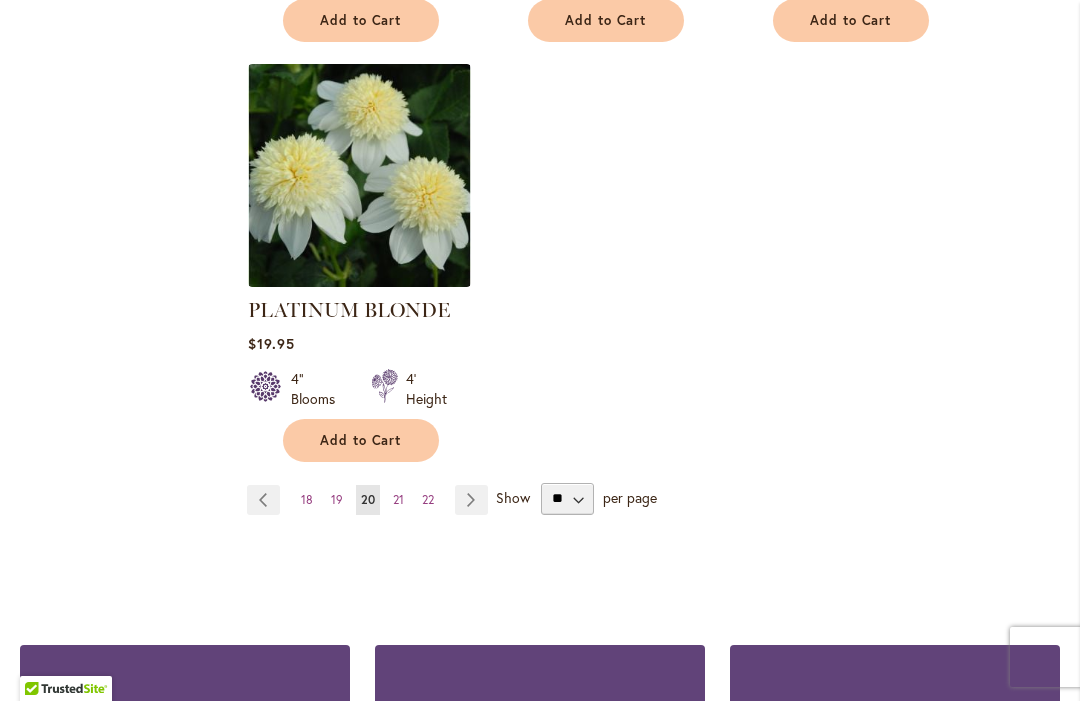 click on "Page
Next" at bounding box center [471, 500] 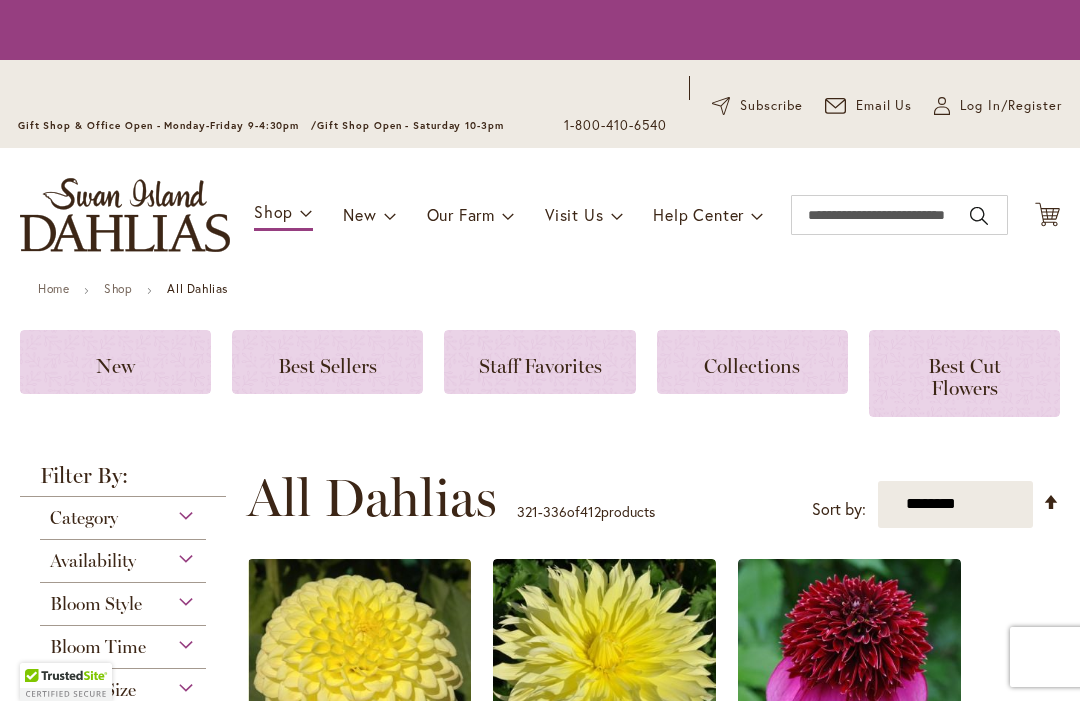 scroll, scrollTop: 0, scrollLeft: 0, axis: both 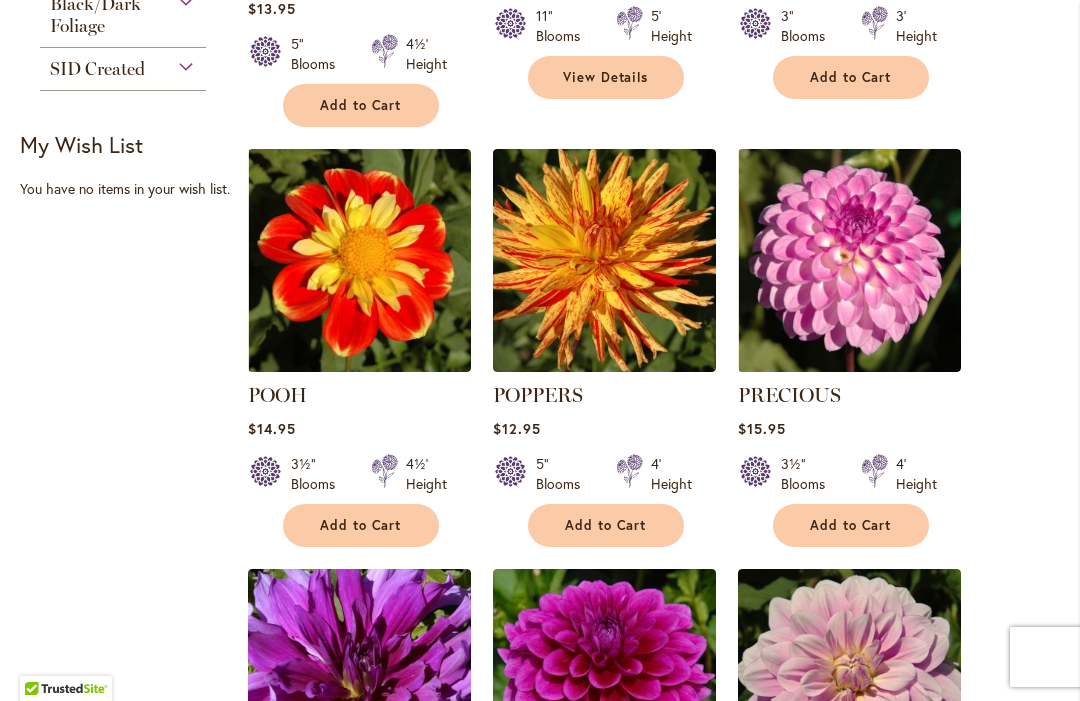 click on "Add to Cart" at bounding box center (361, 525) 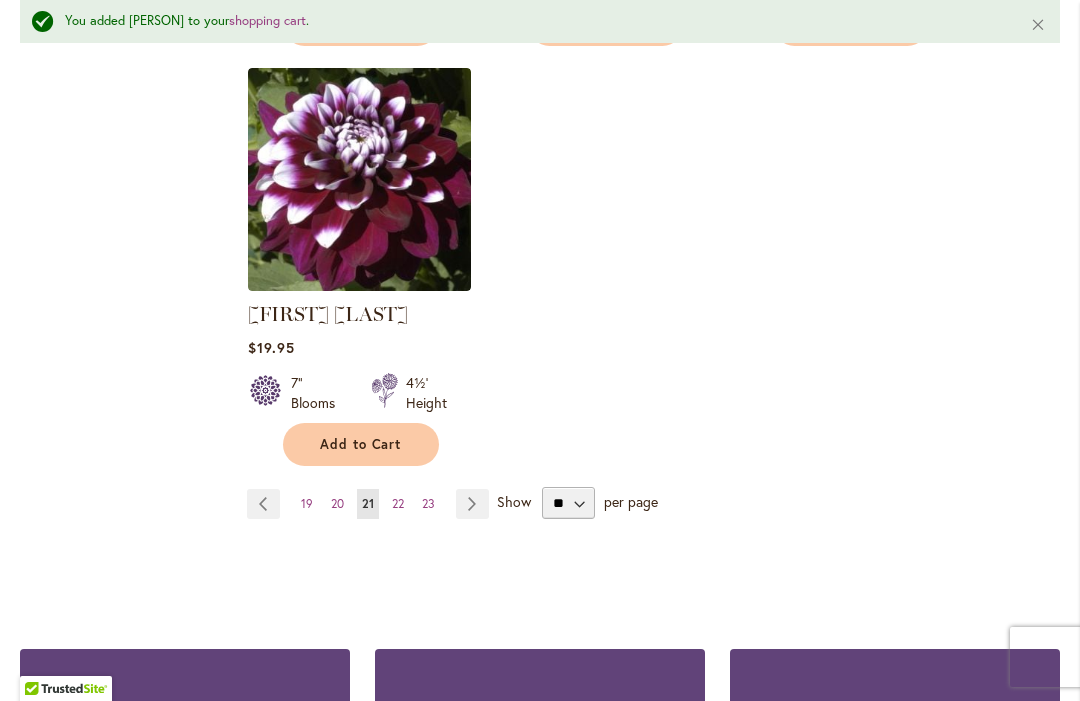 scroll, scrollTop: 2708, scrollLeft: 0, axis: vertical 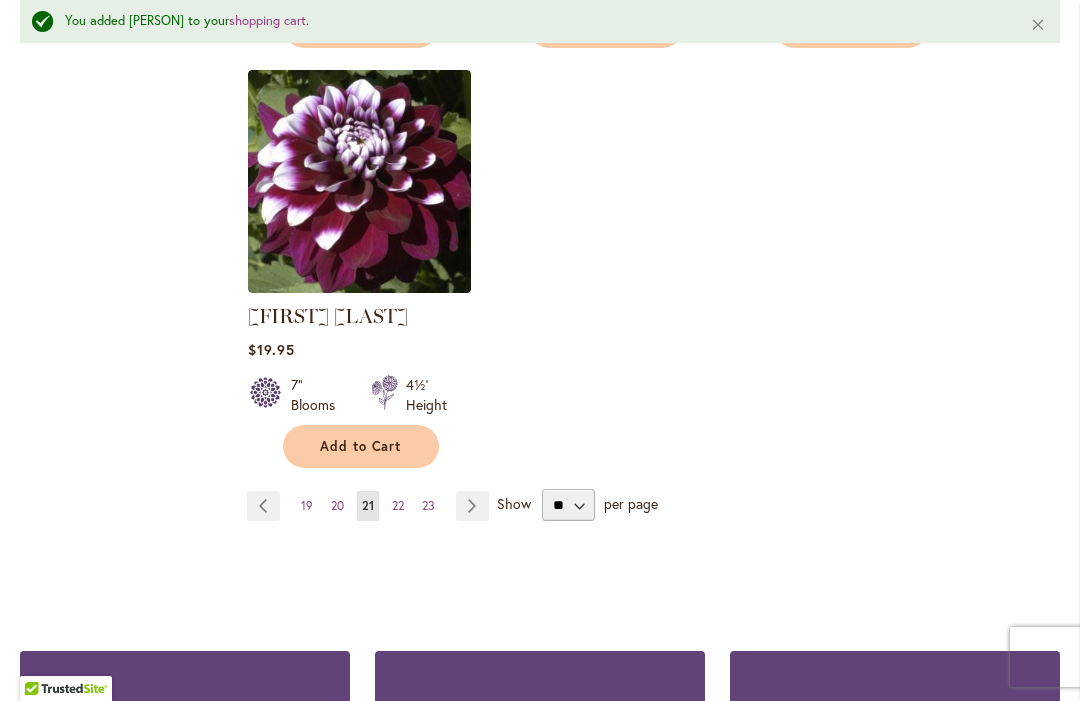 click on "Page
Next" at bounding box center [472, 506] 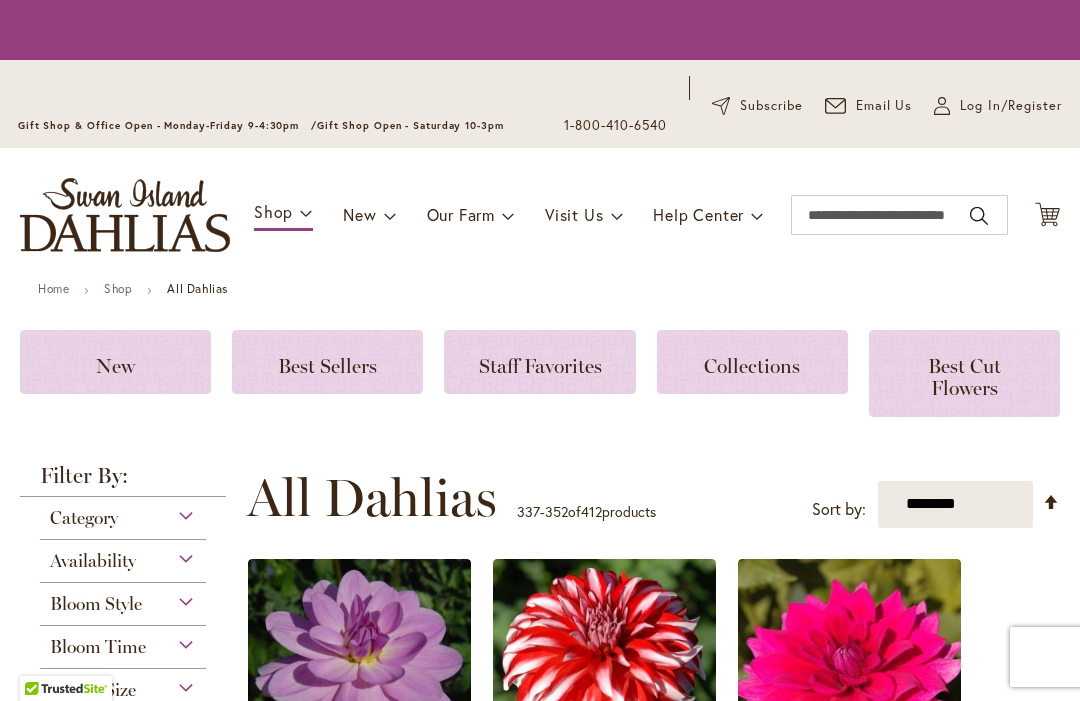 scroll, scrollTop: 0, scrollLeft: 0, axis: both 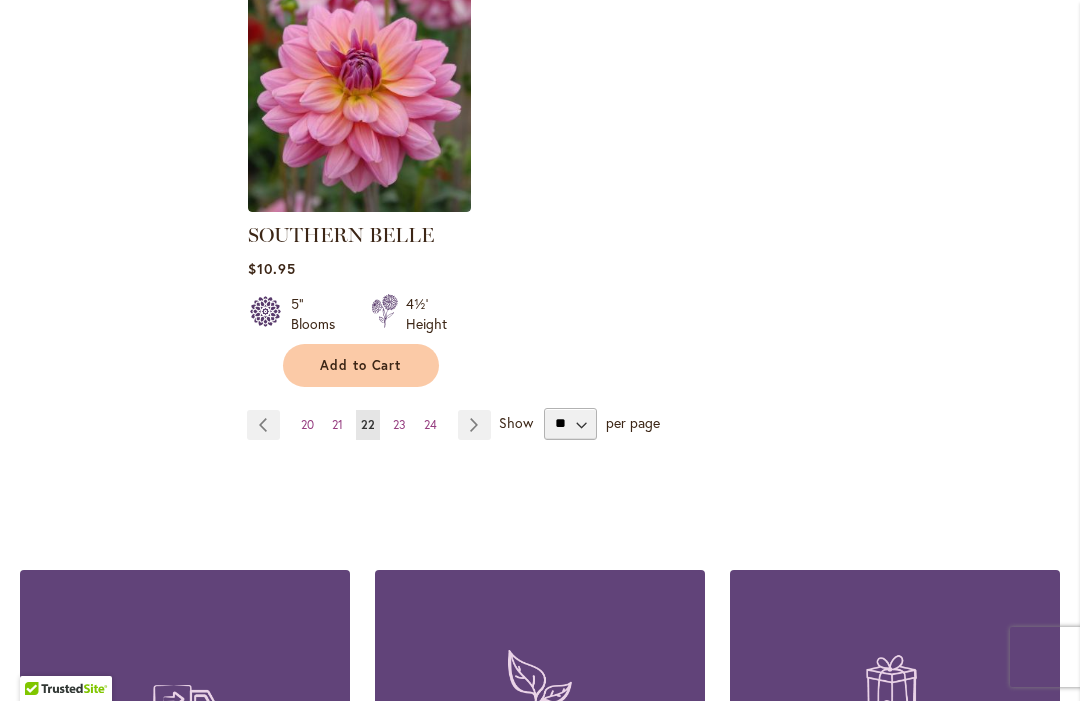 click on "Page
Next" at bounding box center [474, 425] 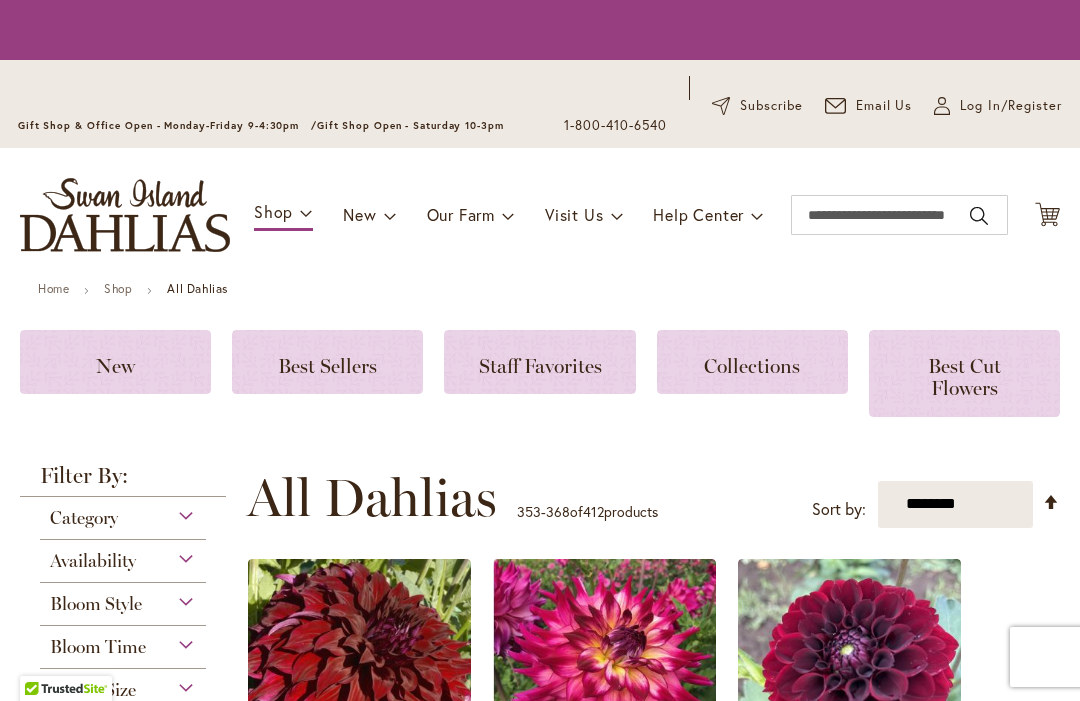 scroll, scrollTop: 0, scrollLeft: 0, axis: both 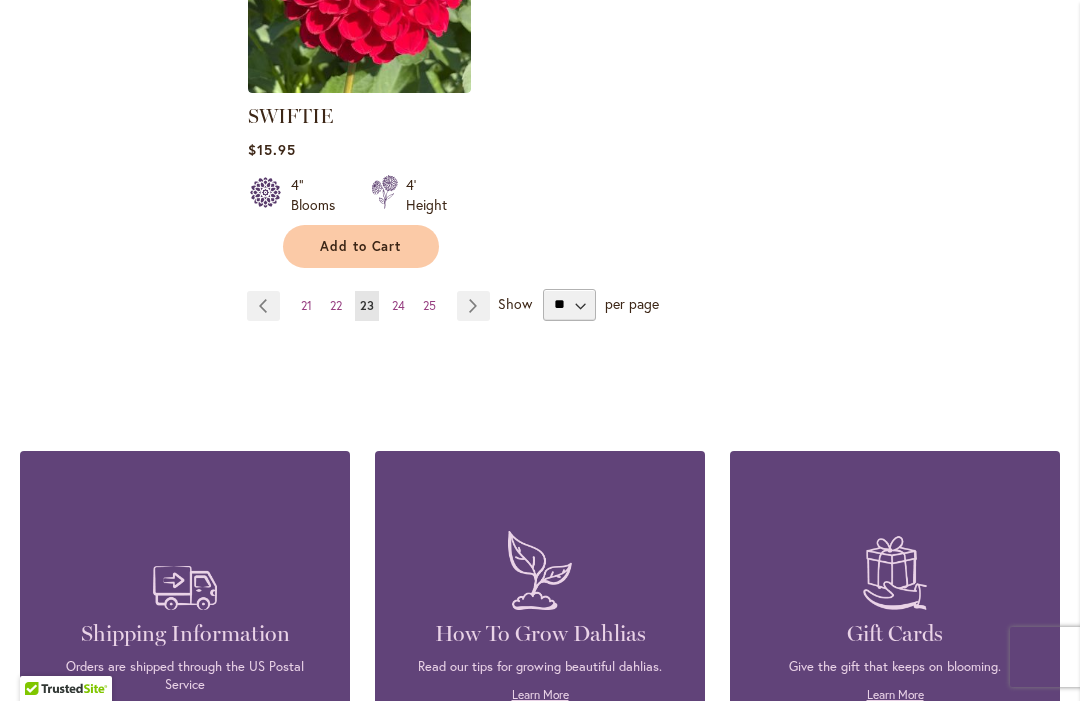 click on "Page
Next" at bounding box center (473, 306) 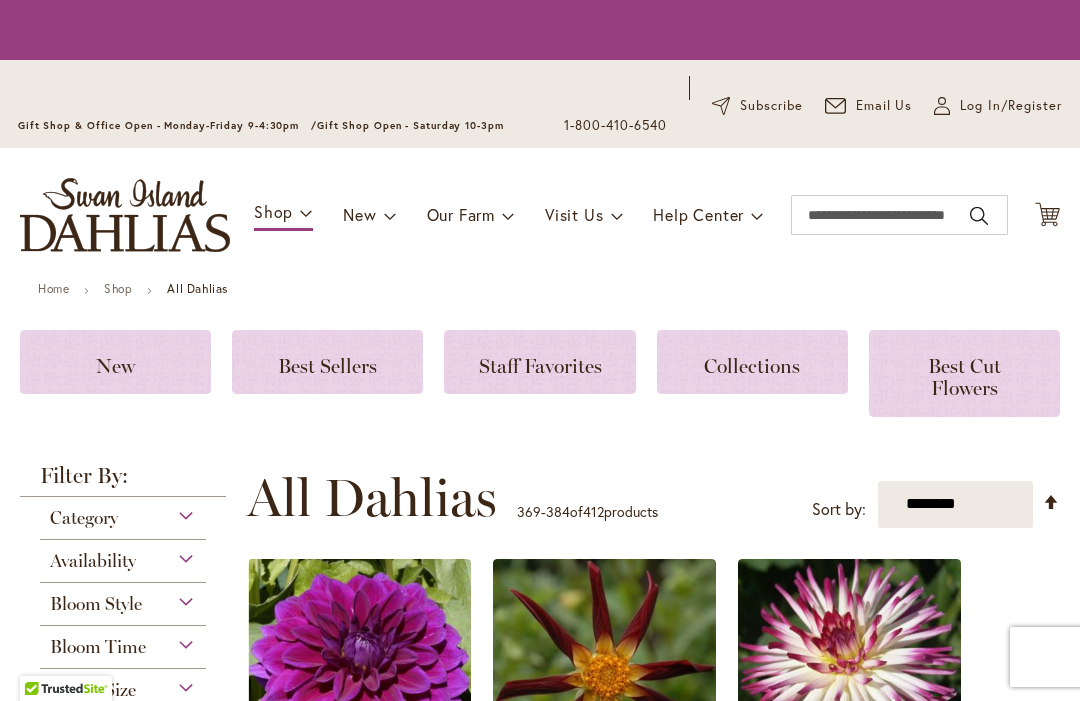 scroll, scrollTop: 0, scrollLeft: 0, axis: both 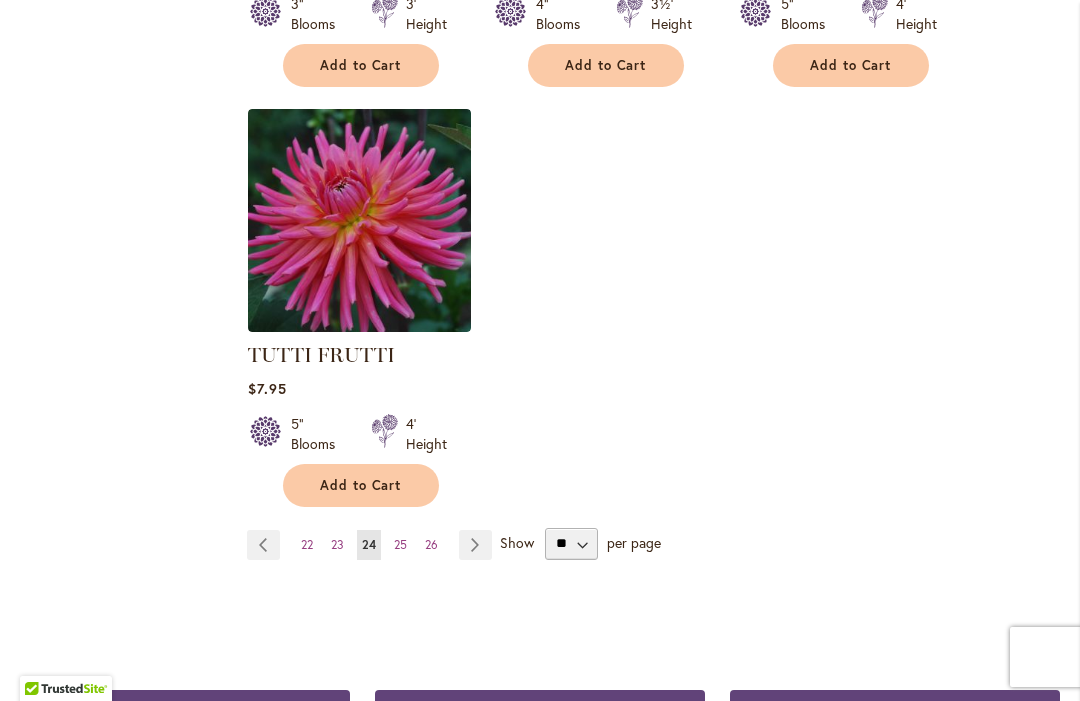click on "Page
Next" at bounding box center (475, 545) 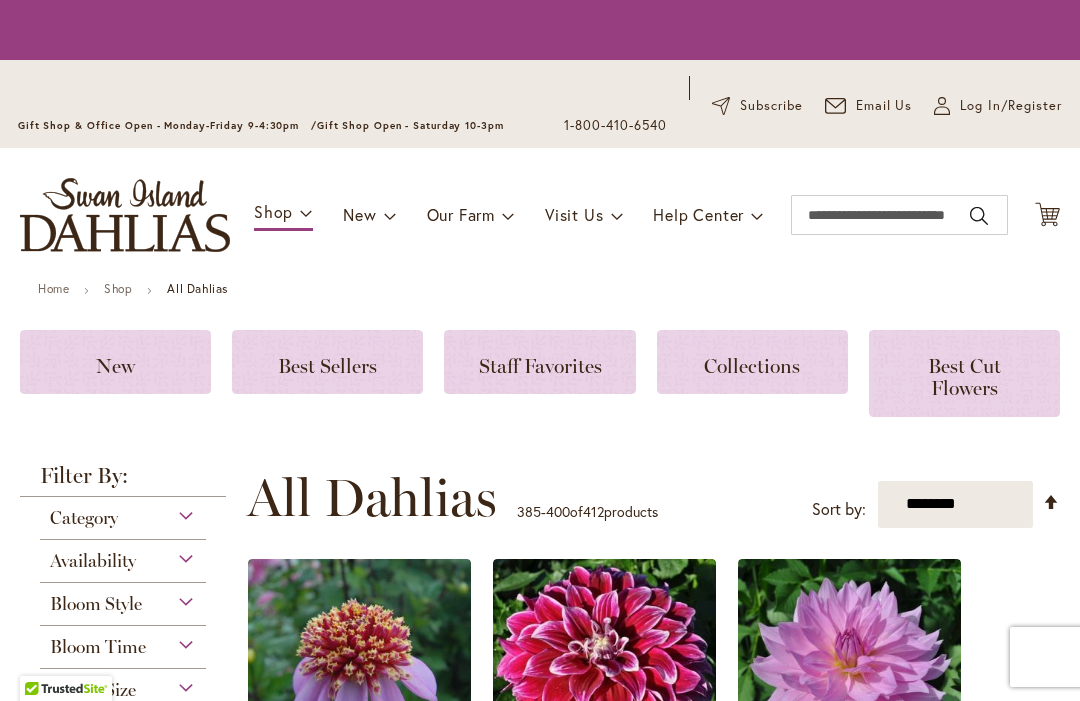 scroll, scrollTop: 0, scrollLeft: 0, axis: both 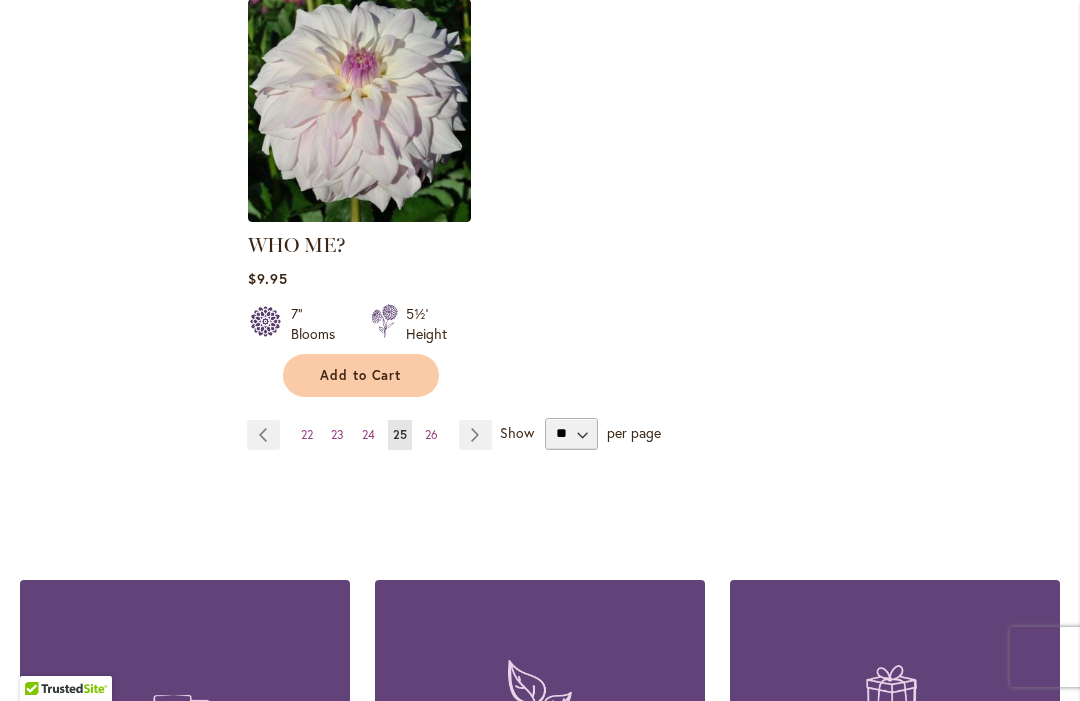 click on "Page
Next" at bounding box center (475, 435) 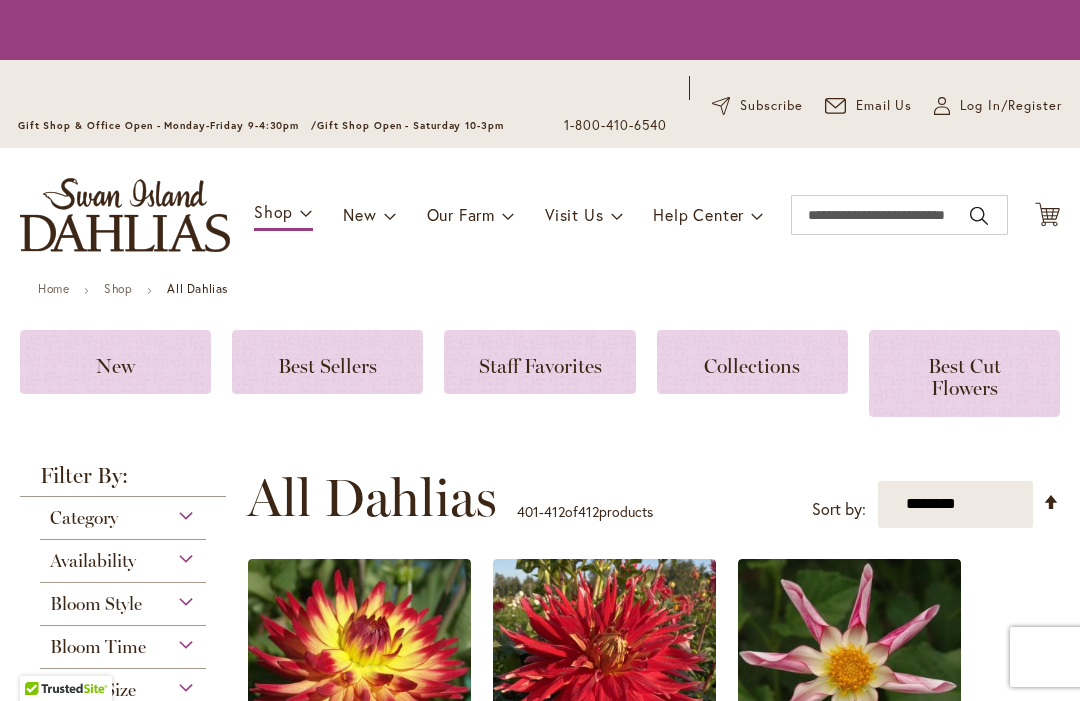 scroll, scrollTop: 0, scrollLeft: 0, axis: both 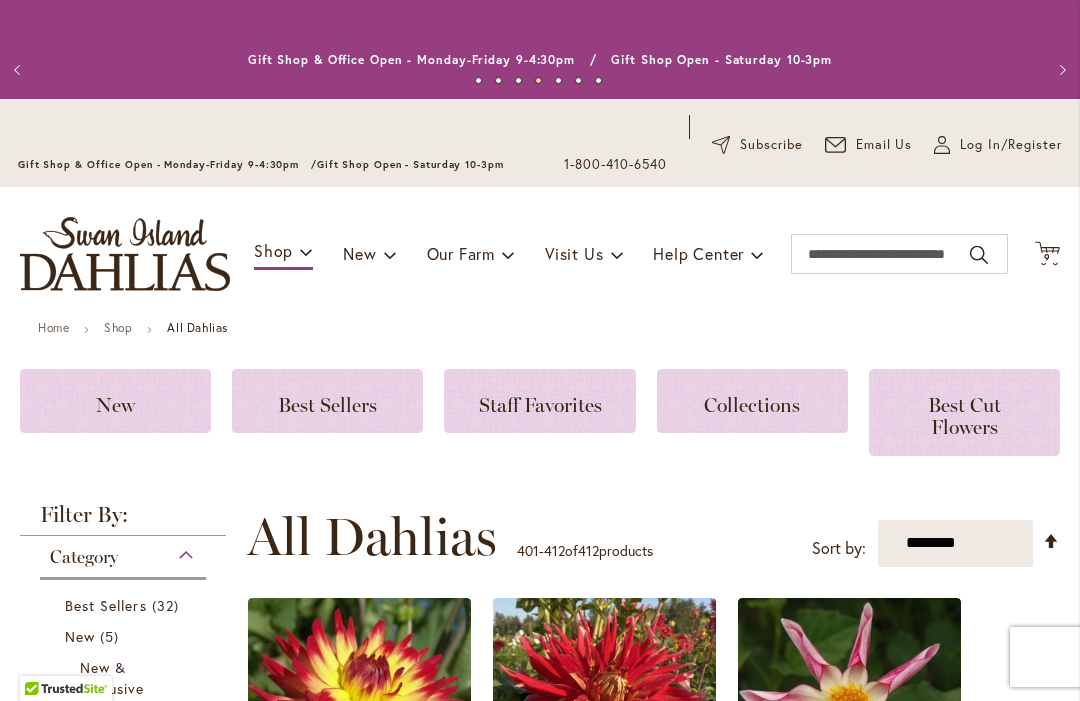 click on "9
9
items" at bounding box center [1048, 258] 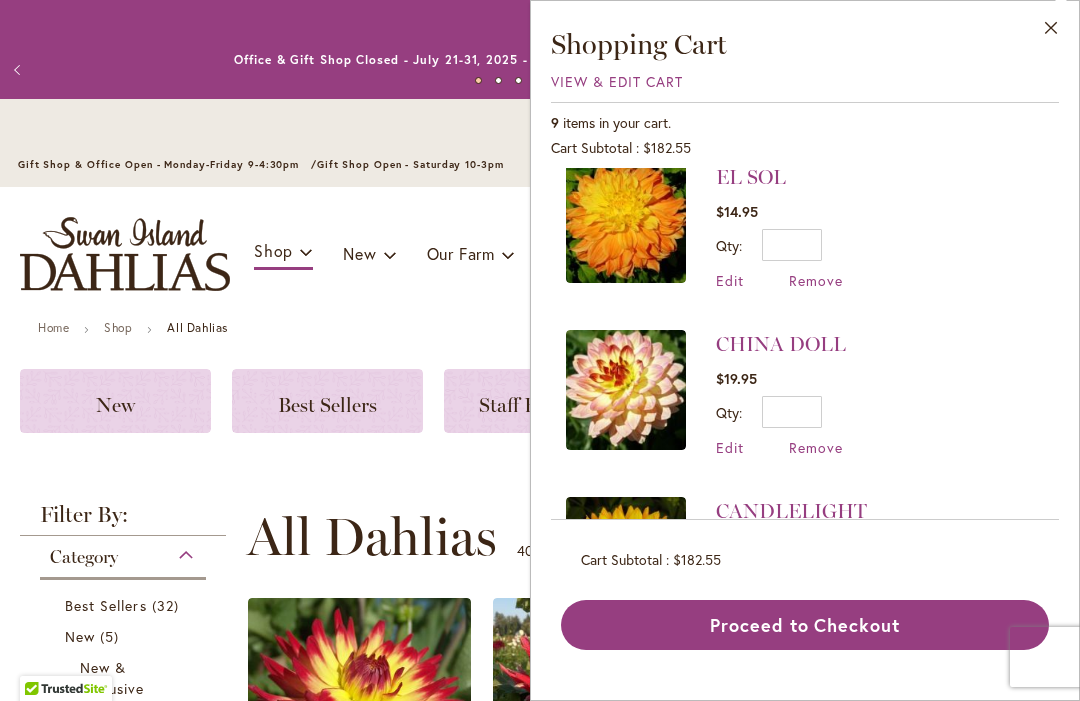 scroll, scrollTop: 1030, scrollLeft: 0, axis: vertical 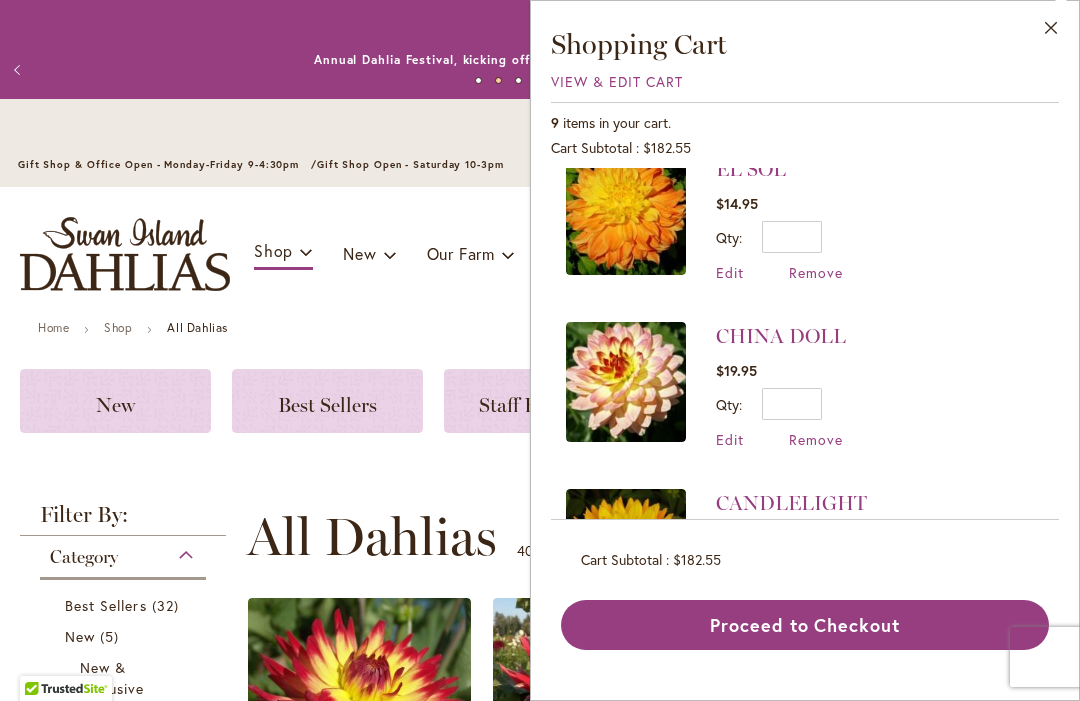 click on "Remove" at bounding box center (816, 272) 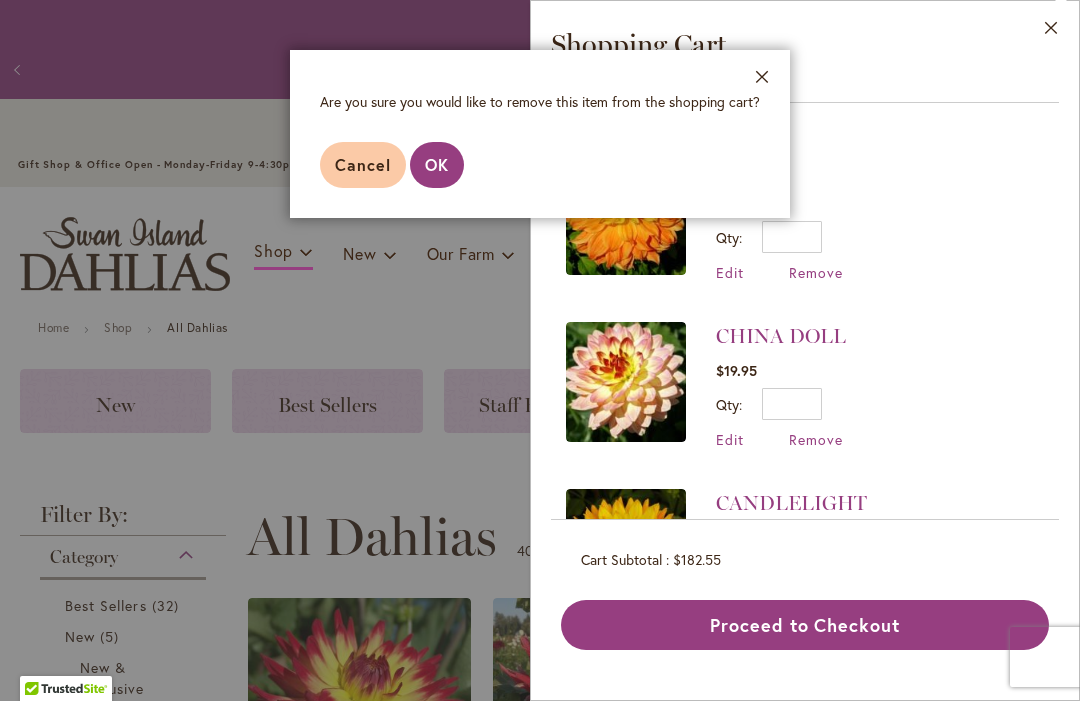 click on "OK" at bounding box center (437, 165) 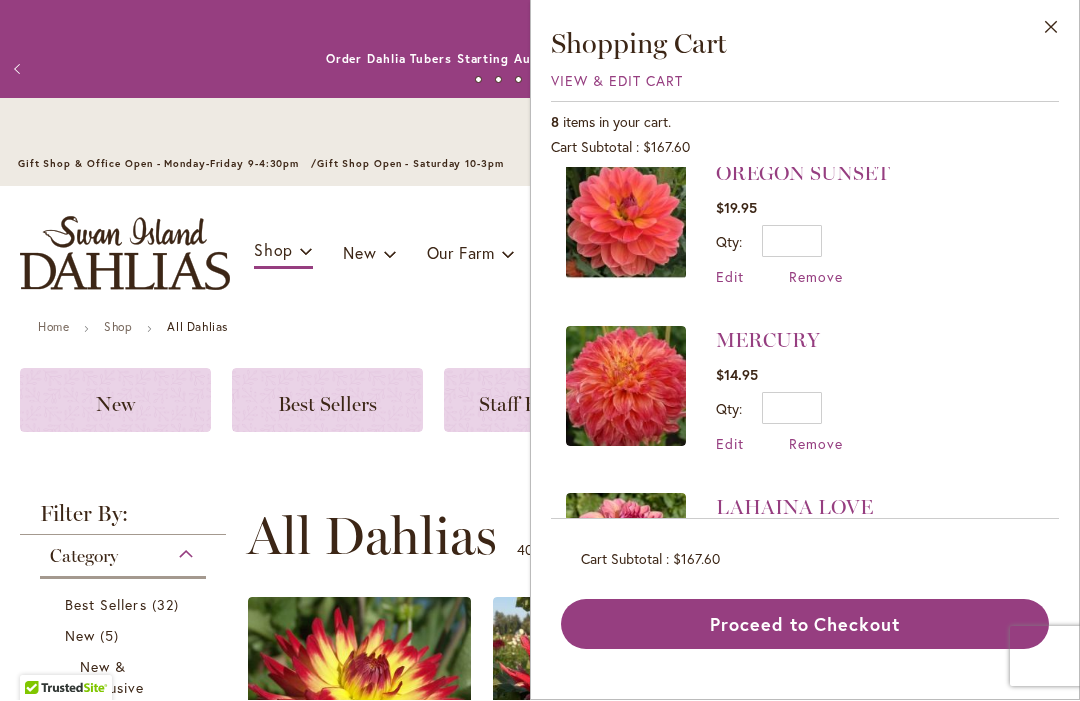 scroll, scrollTop: 191, scrollLeft: 0, axis: vertical 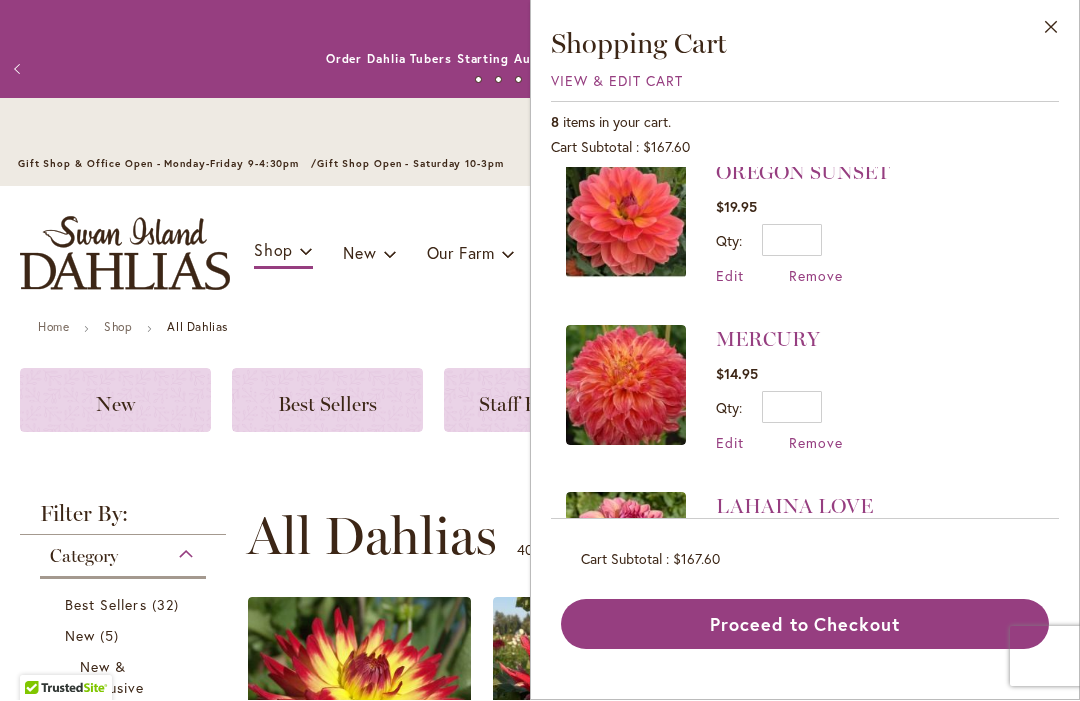 click on "Remove" at bounding box center (816, 443) 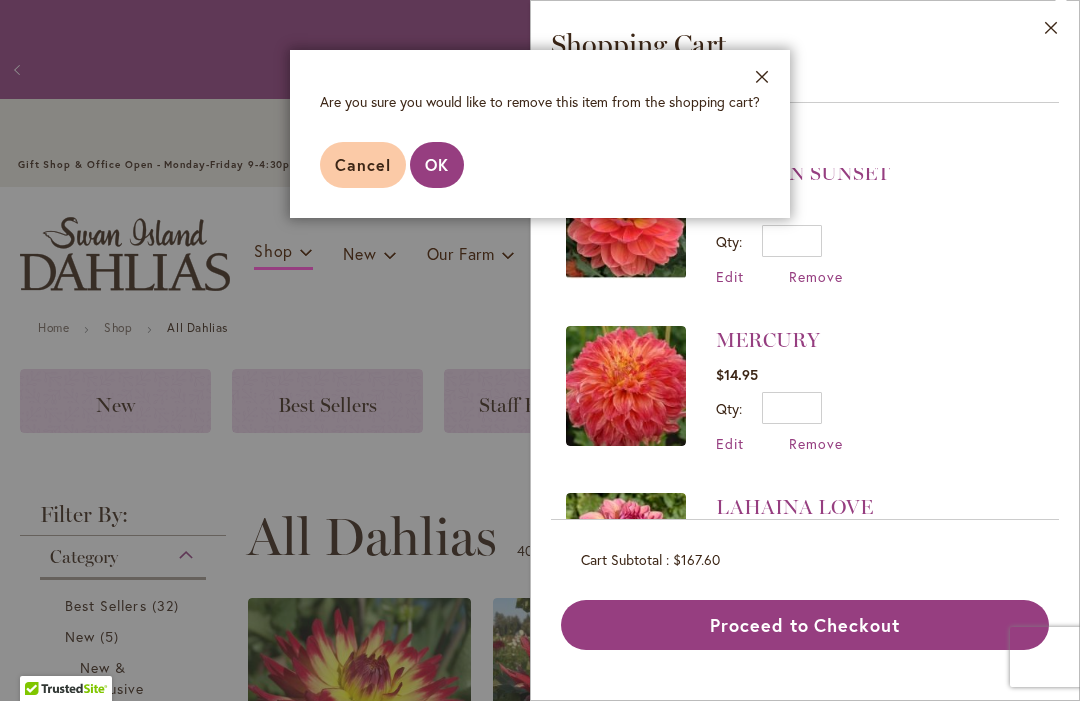 click on "OK" at bounding box center (437, 165) 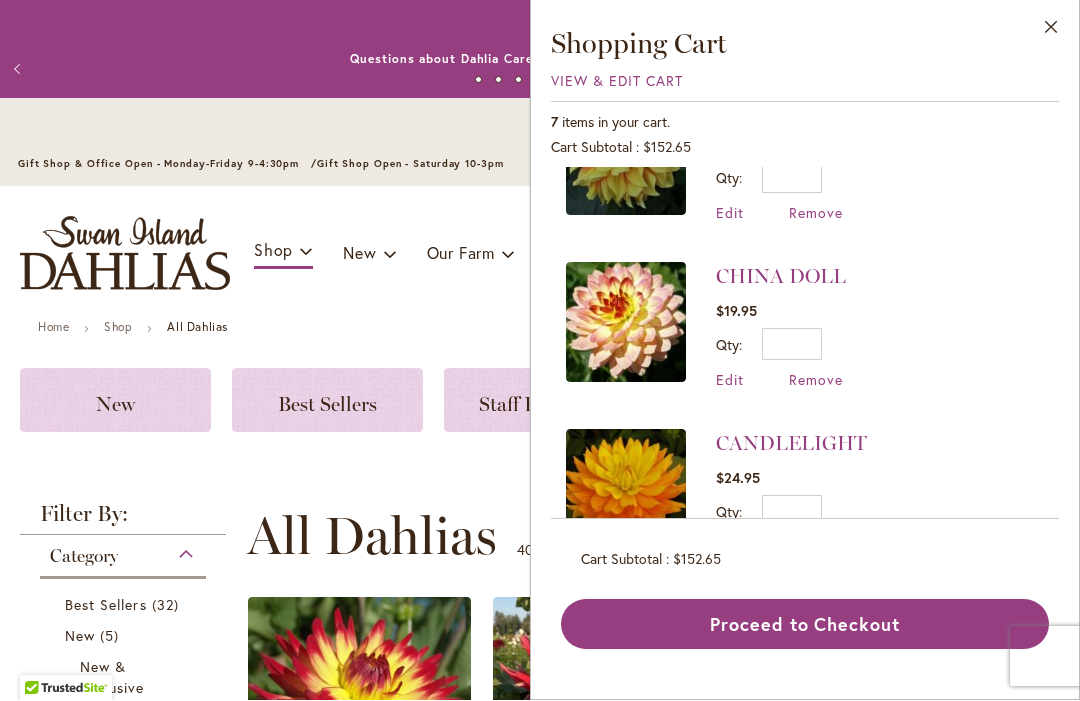 scroll, scrollTop: 754, scrollLeft: 0, axis: vertical 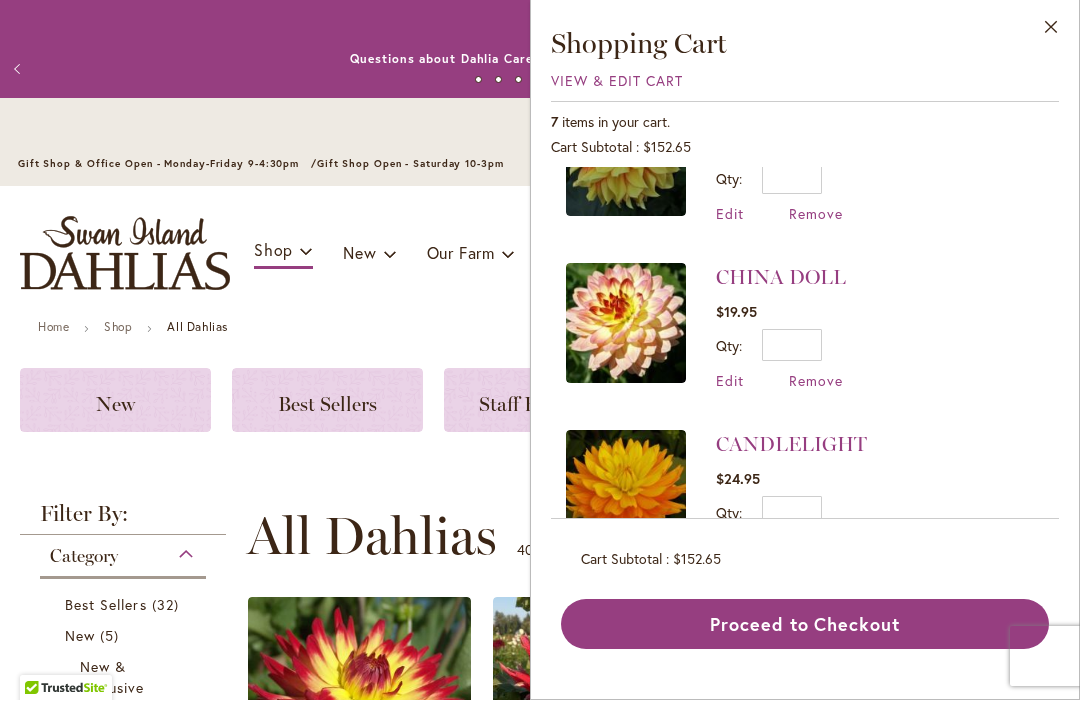 click on "Proceed to Checkout" at bounding box center [805, 625] 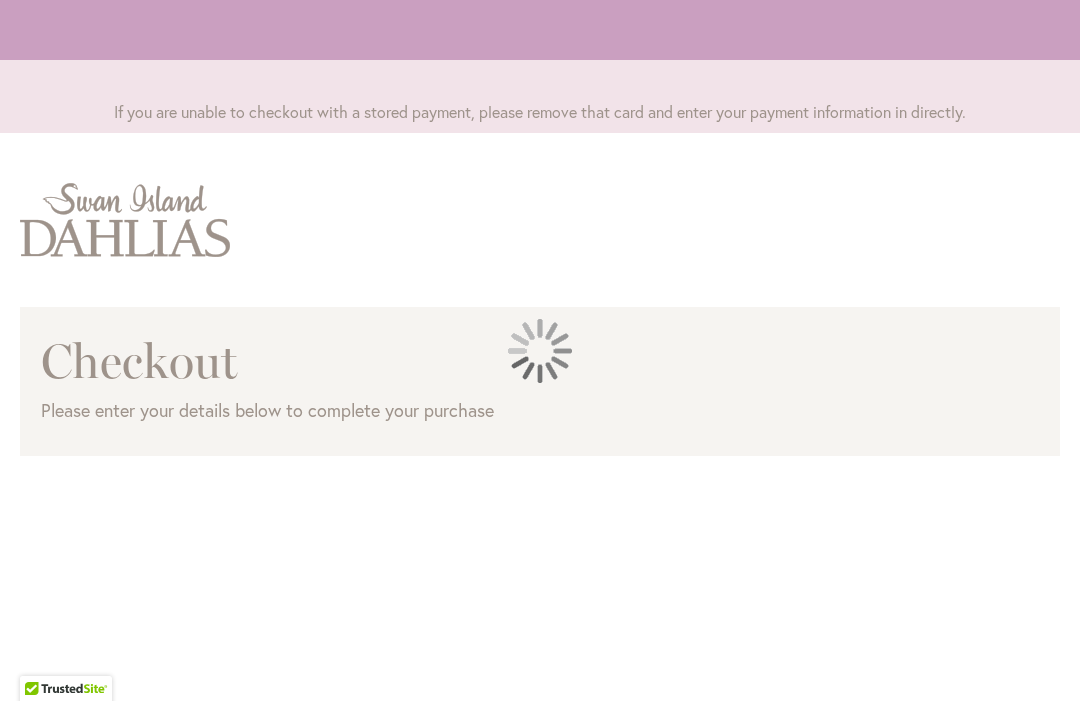 scroll, scrollTop: 0, scrollLeft: 0, axis: both 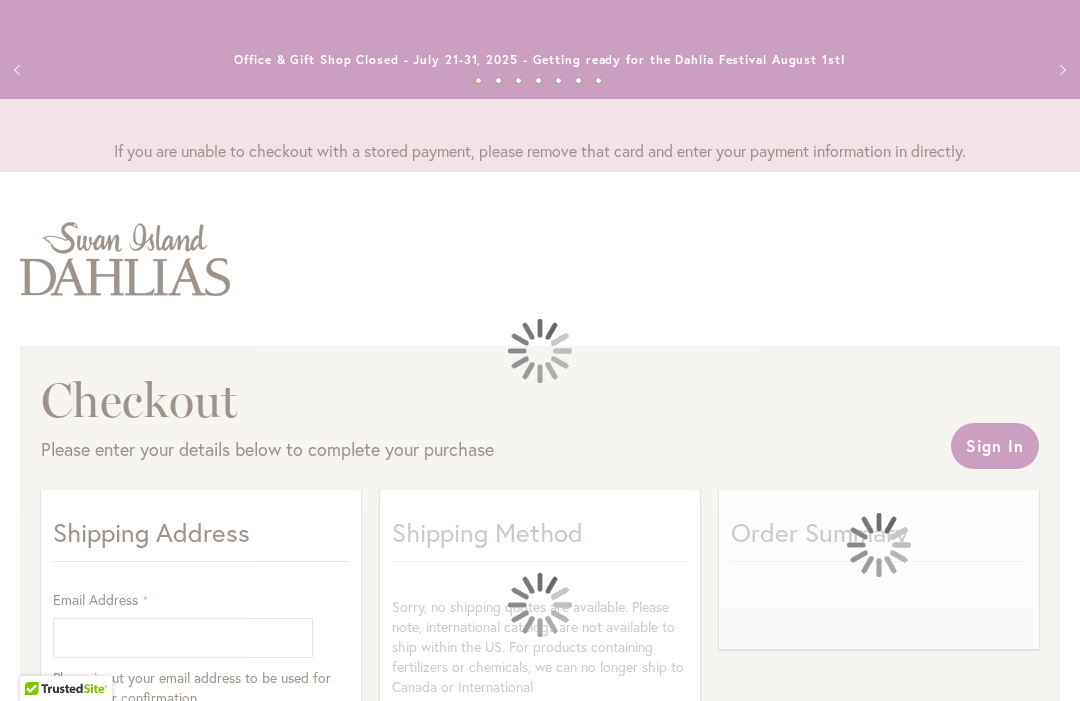 select on "**" 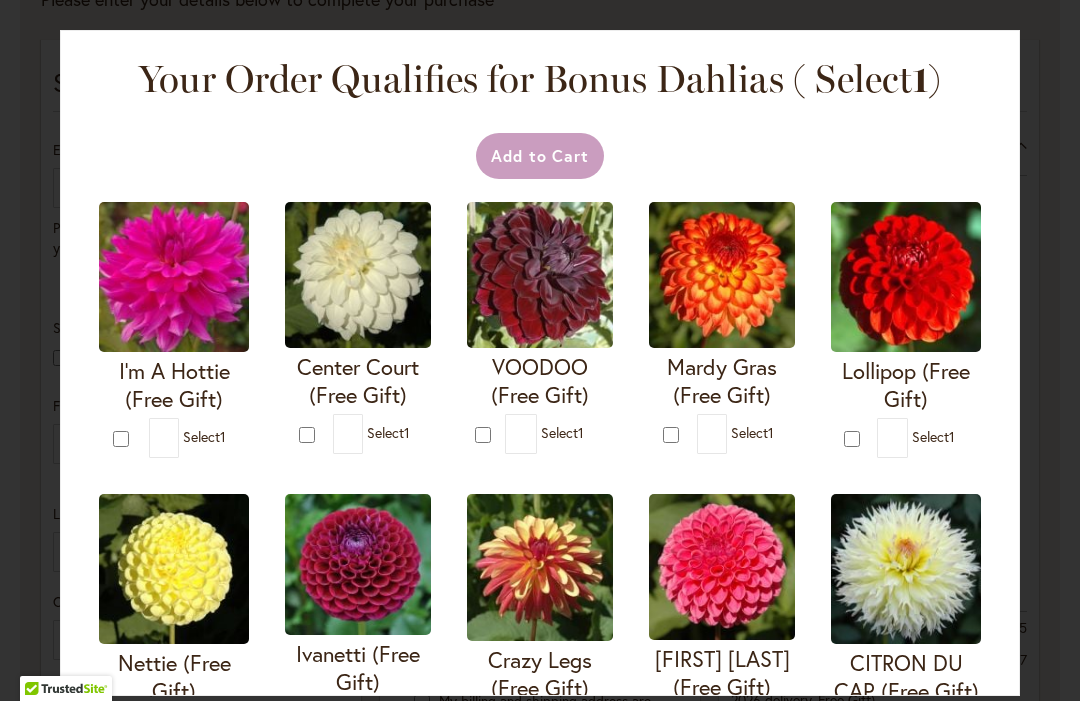 scroll, scrollTop: 453, scrollLeft: 0, axis: vertical 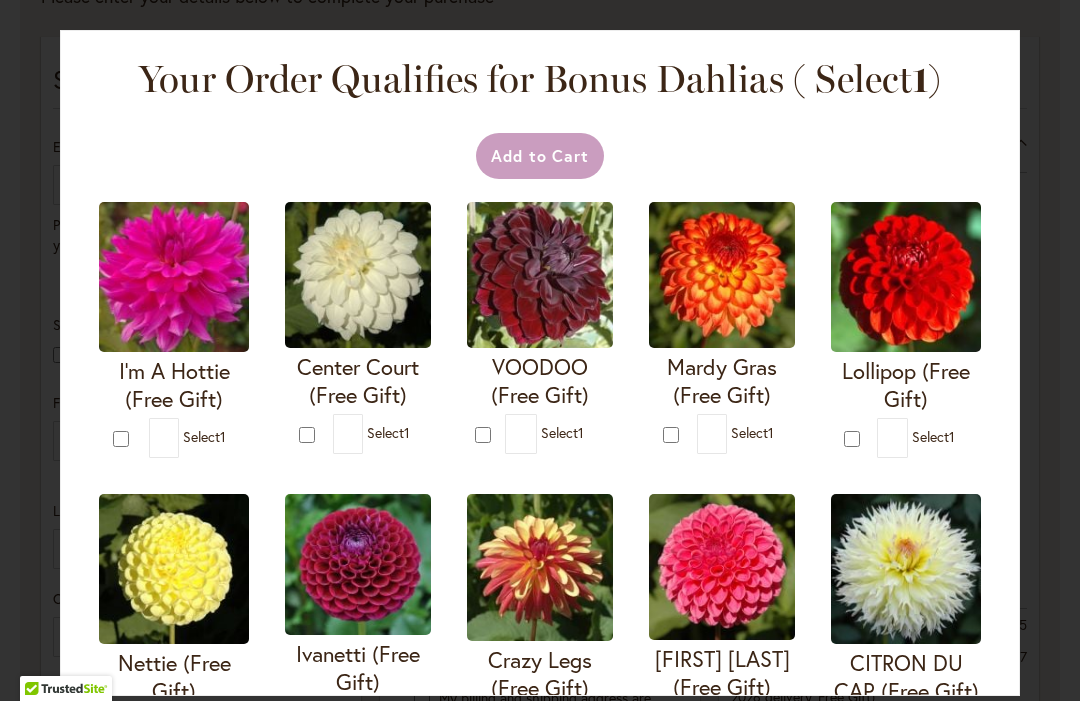 type on "*" 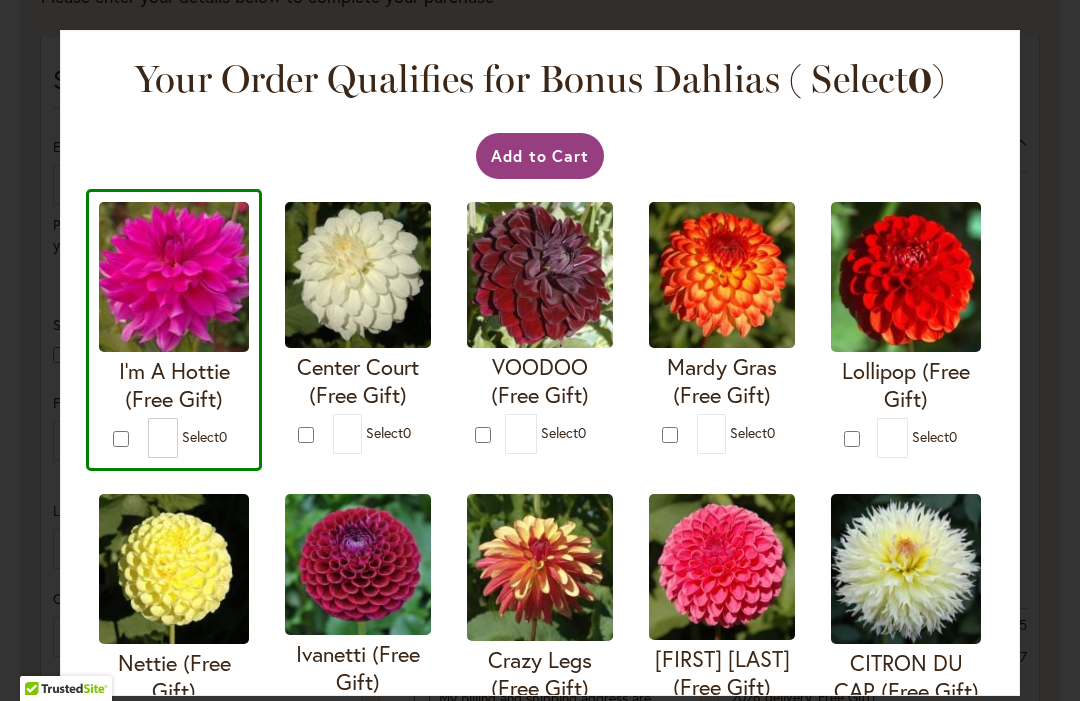 click on "Add to Cart" at bounding box center (540, 156) 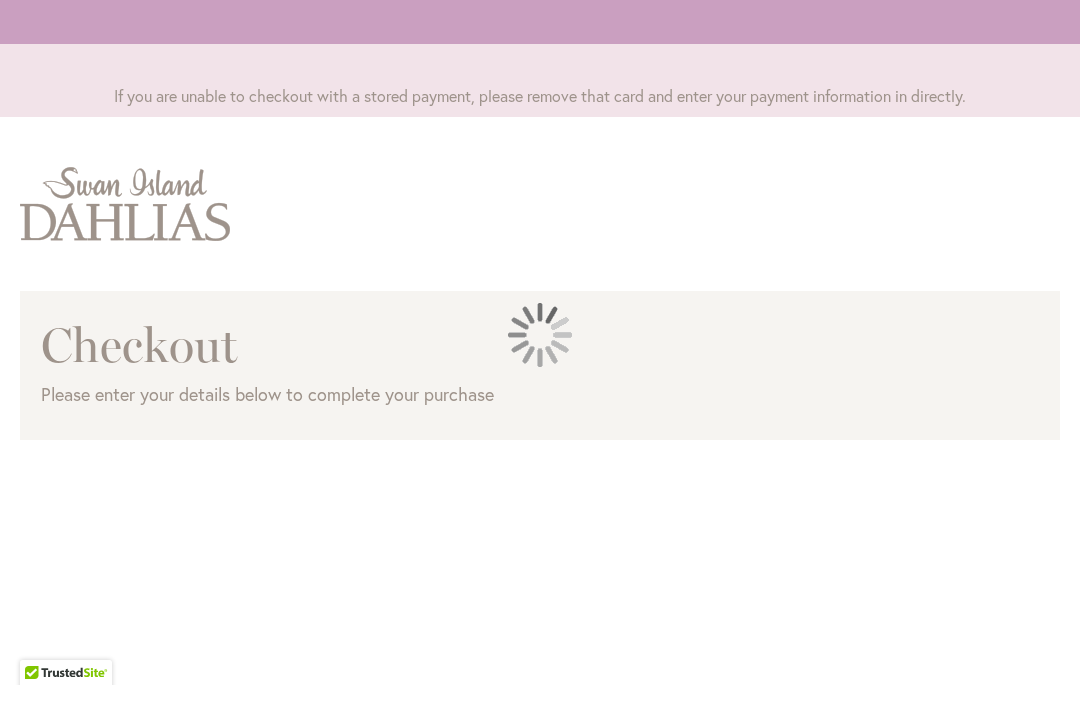 scroll, scrollTop: 7, scrollLeft: 0, axis: vertical 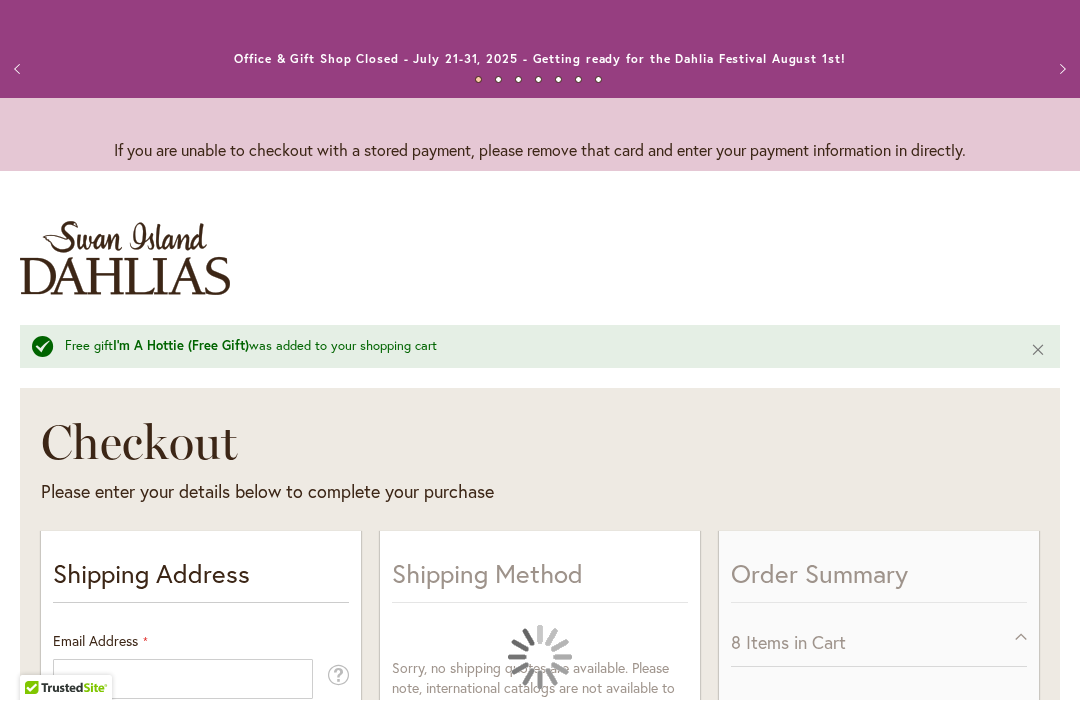 select on "**" 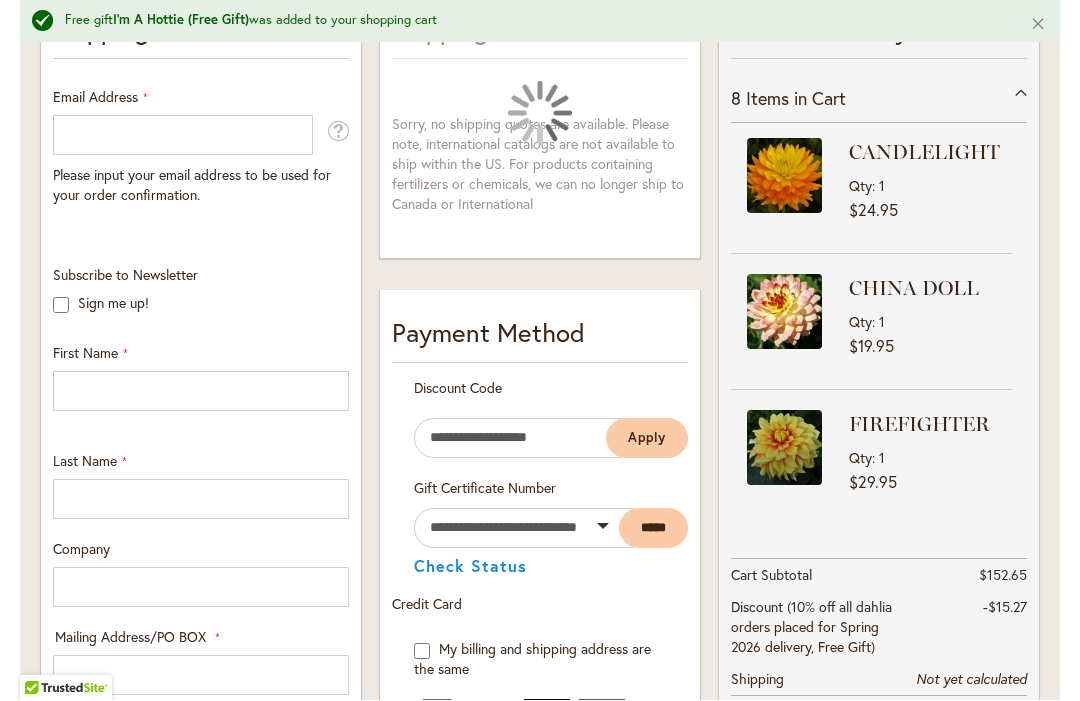 scroll, scrollTop: 541, scrollLeft: 0, axis: vertical 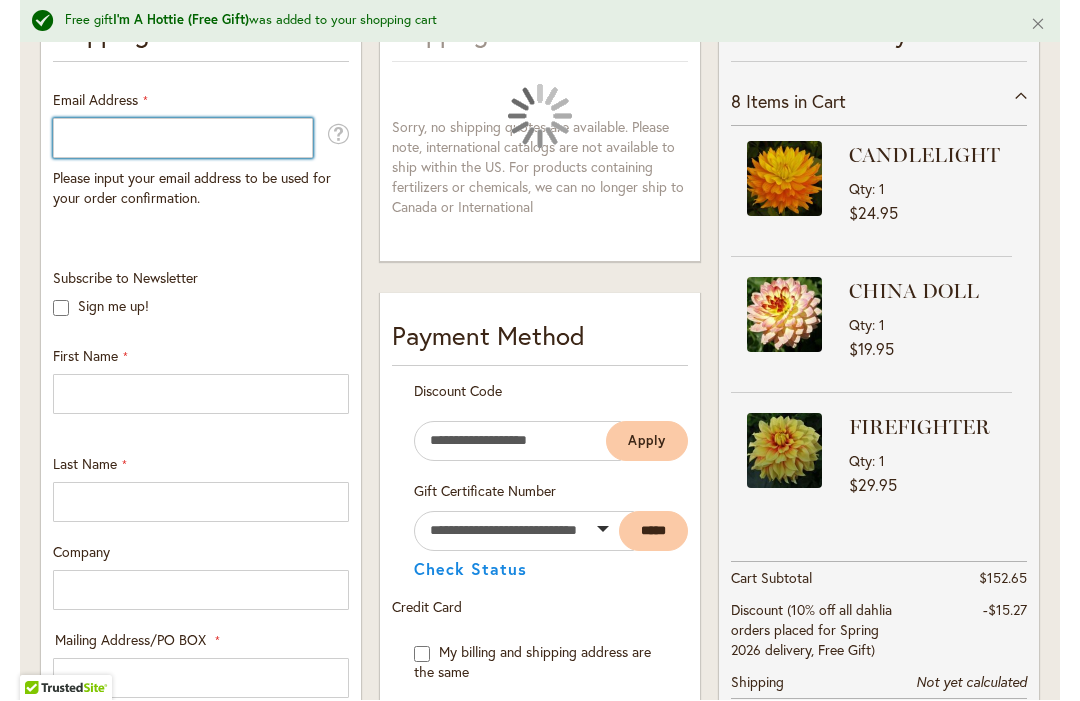 click on "Email Address" at bounding box center [183, 139] 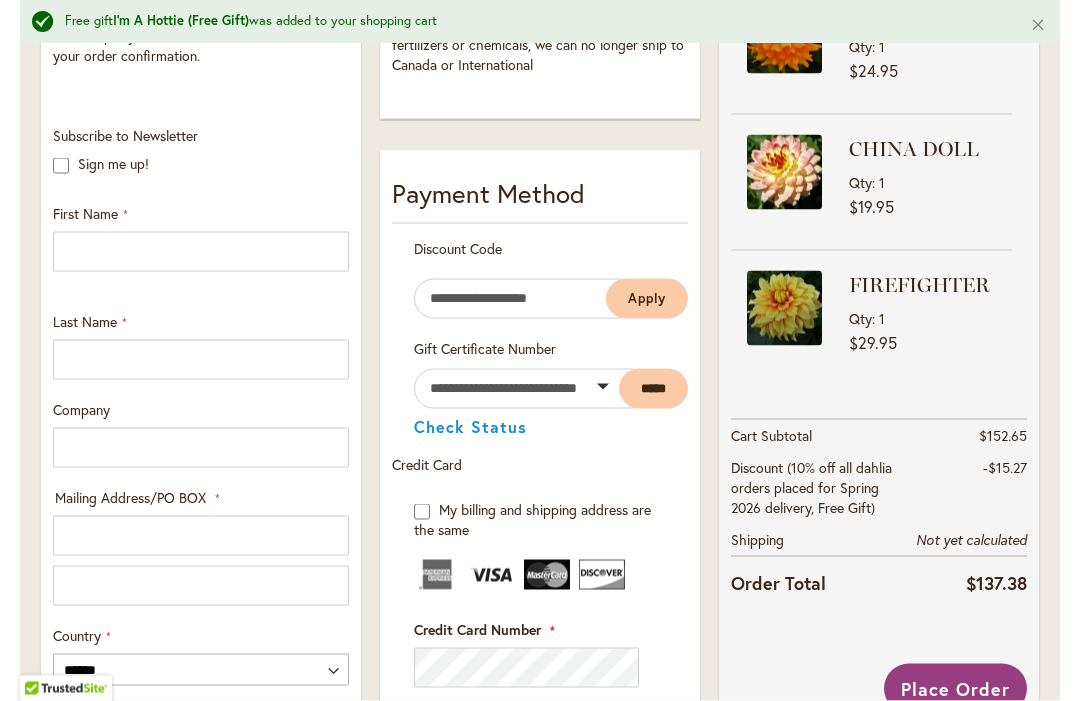 scroll, scrollTop: 687, scrollLeft: 0, axis: vertical 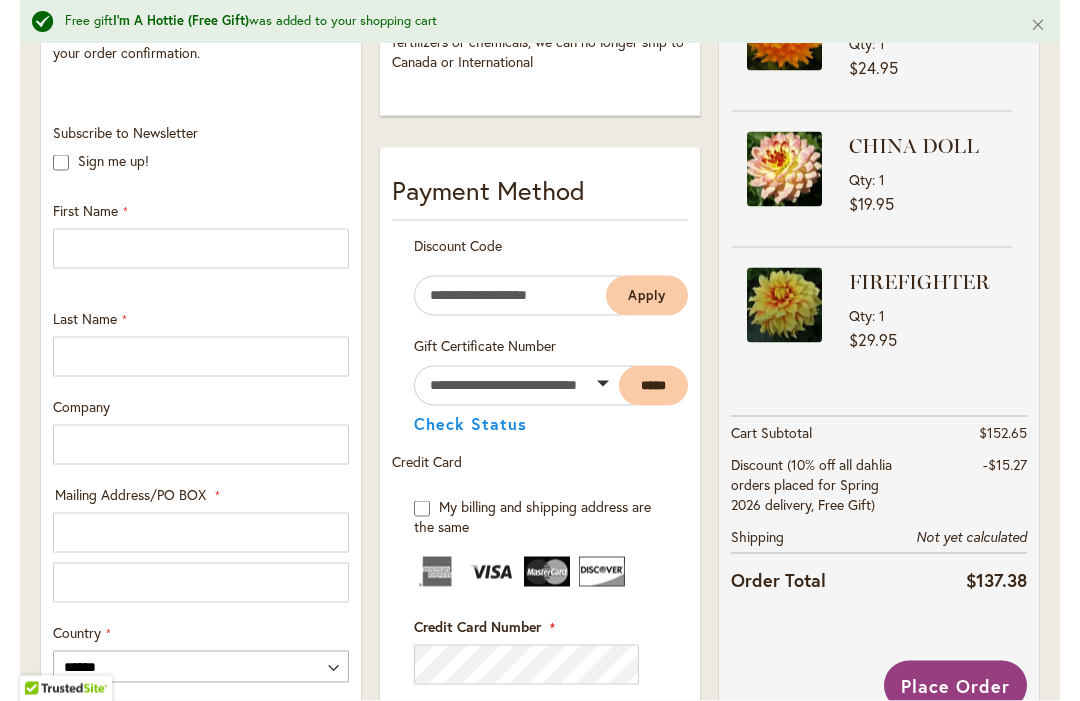 type on "**********" 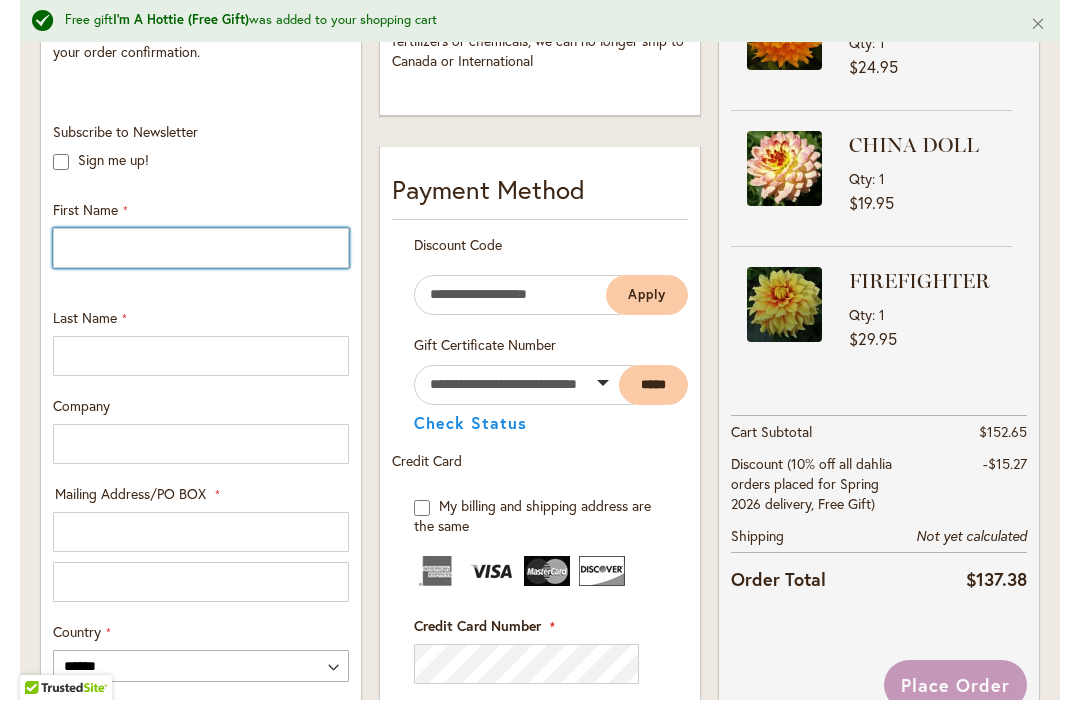 click on "First Name" at bounding box center (201, 249) 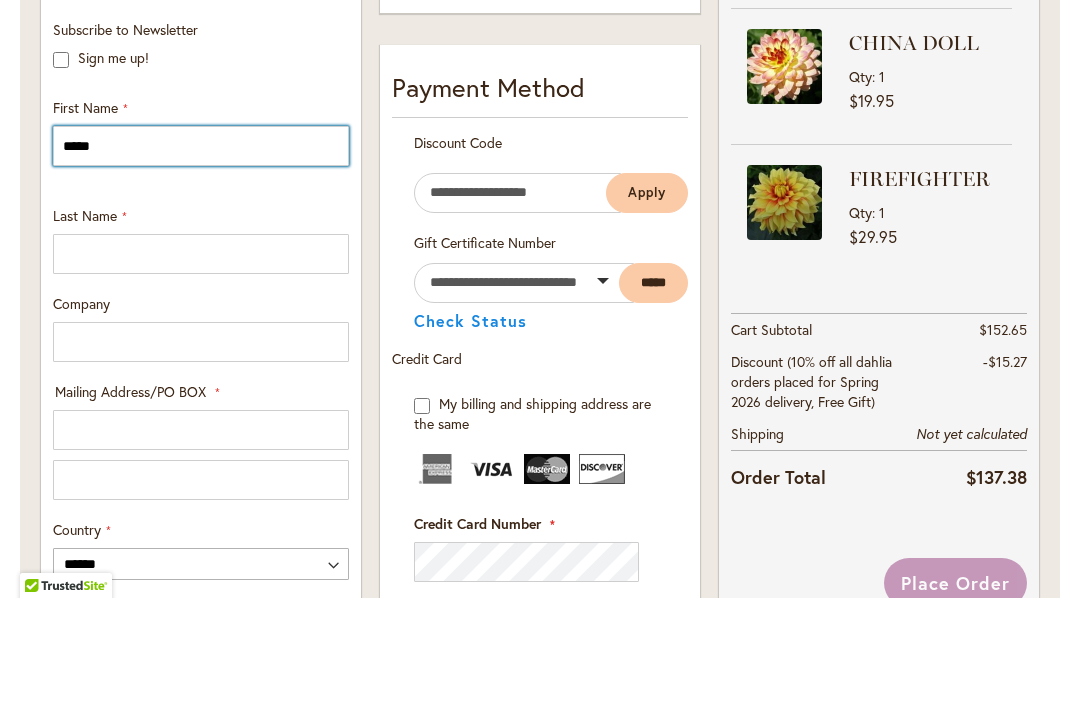 type on "*****" 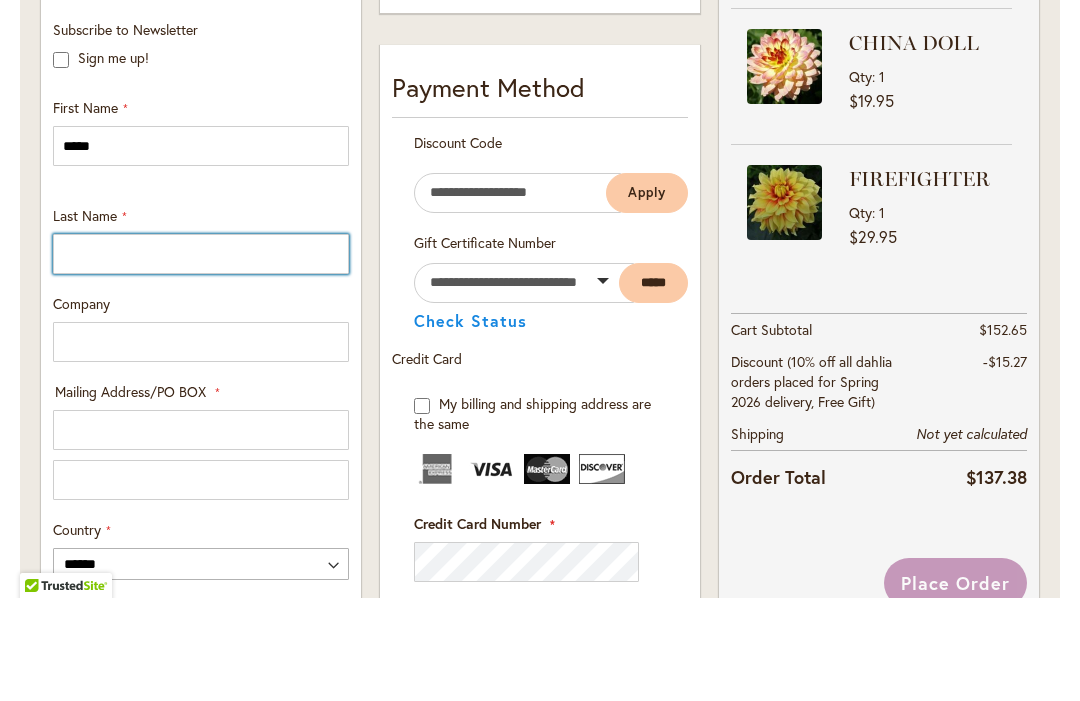 click on "Last Name" at bounding box center [201, 357] 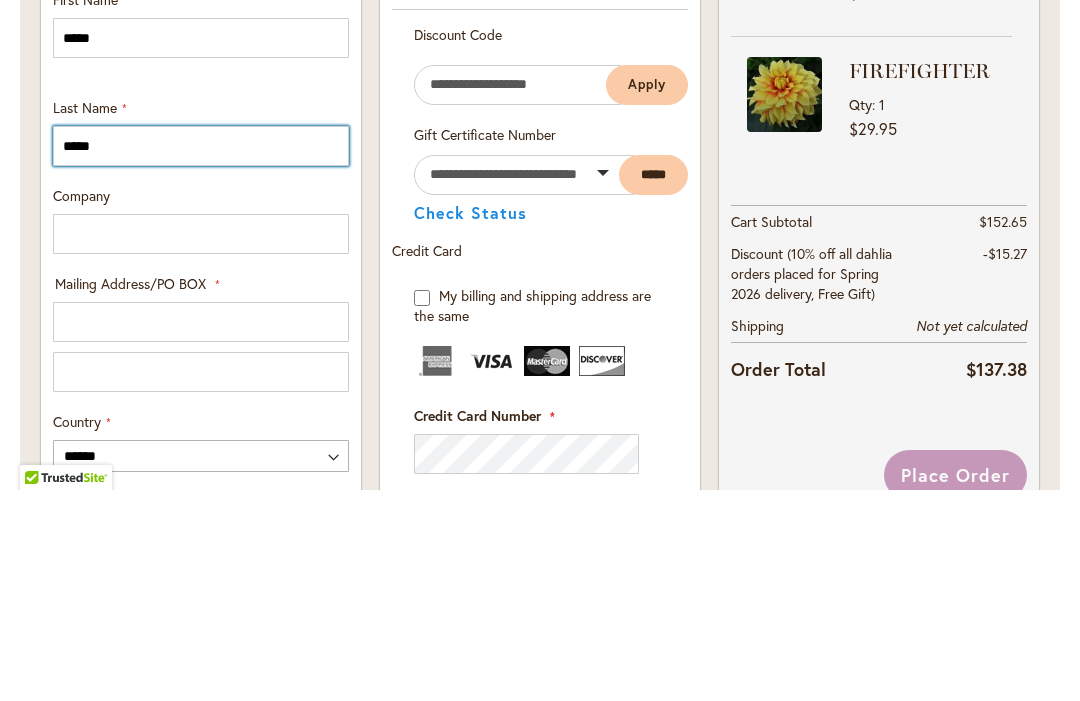 type on "*****" 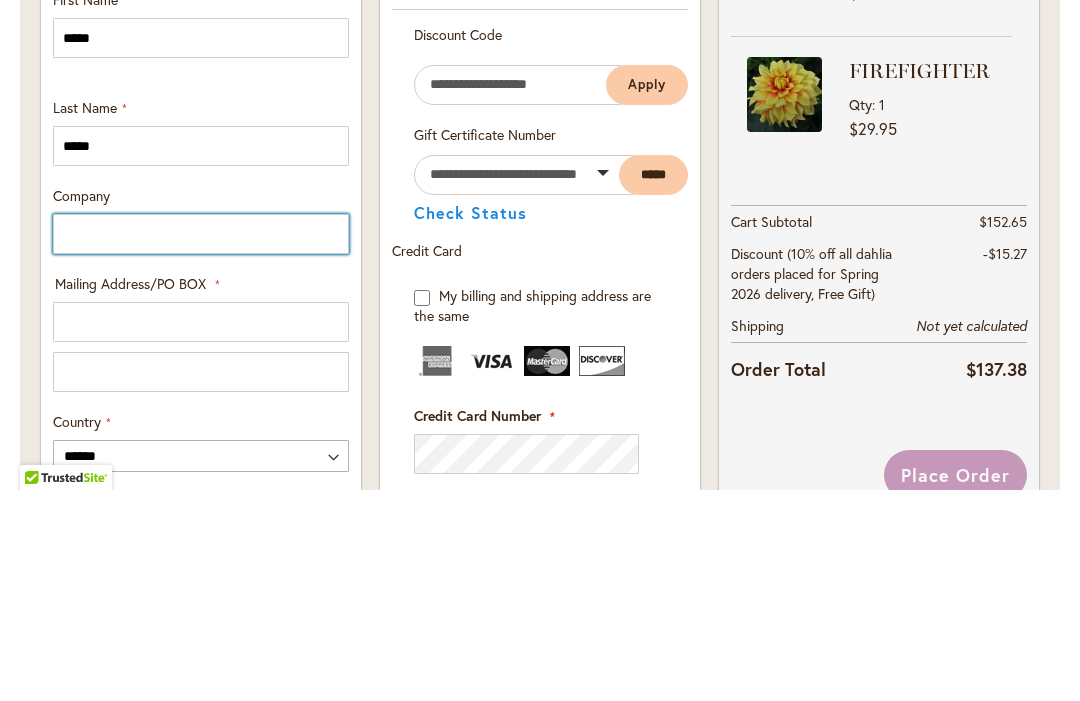 click on "Company" at bounding box center [201, 445] 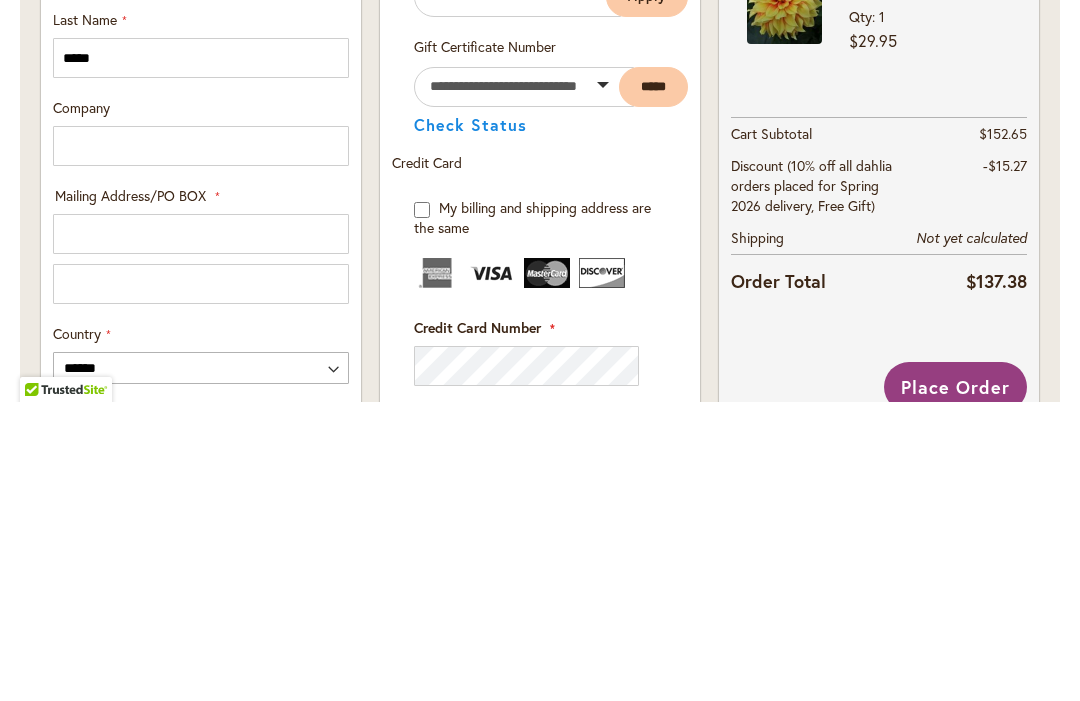 click on "Mailing Address/PO BOX
Mailing Address/PO BOX: Line 1
Mailing Address/PO BOX: Line 2" at bounding box center (201, 544) 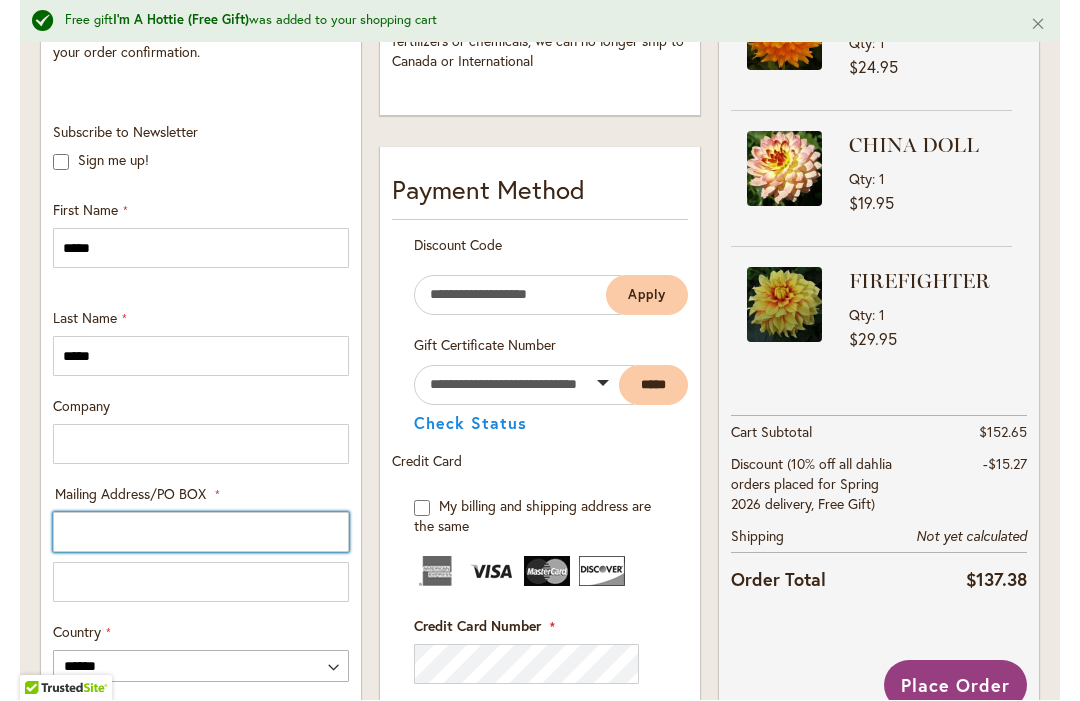 click on "Mailing Address/PO BOX: Line 1" at bounding box center (201, 533) 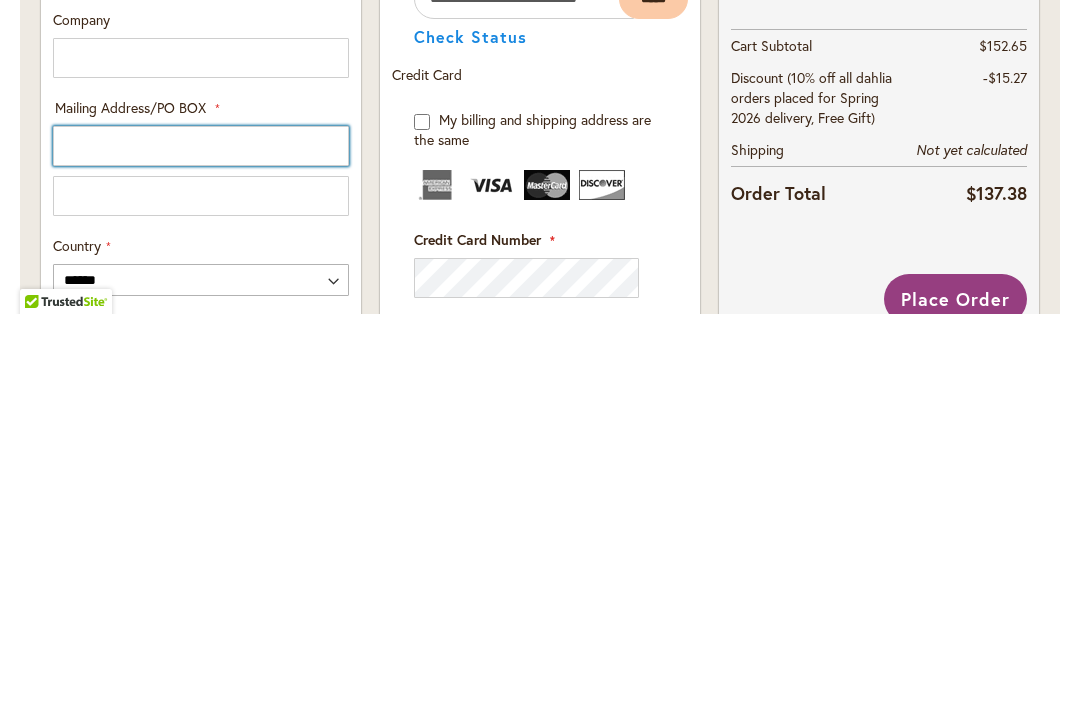 type on "**********" 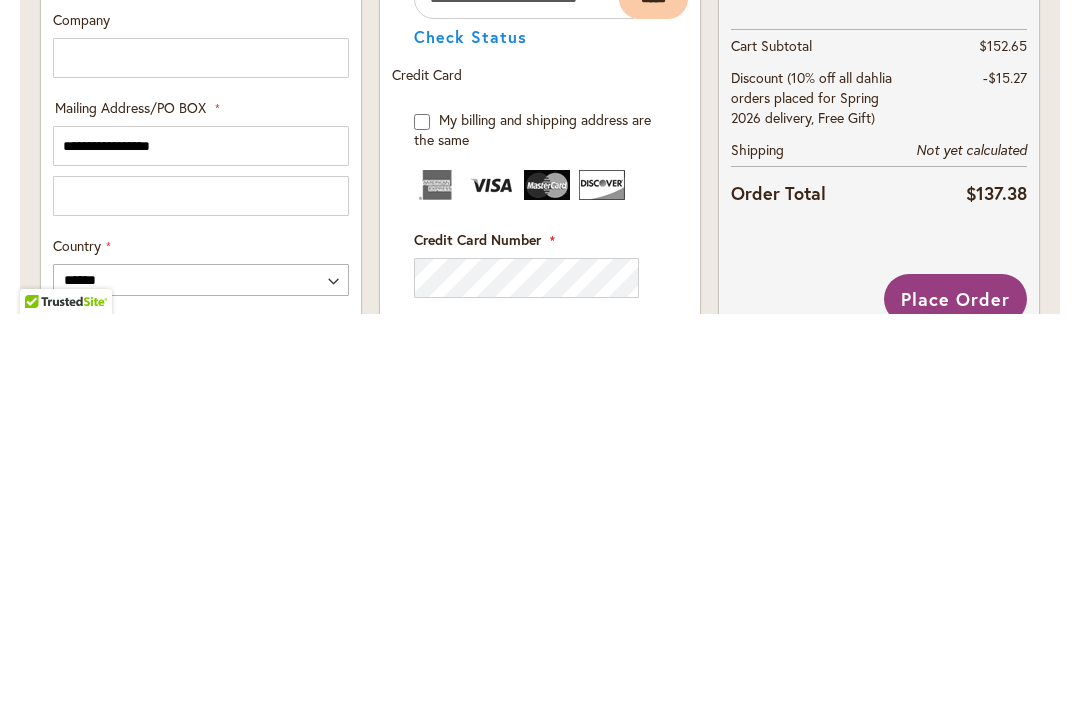 select on "**" 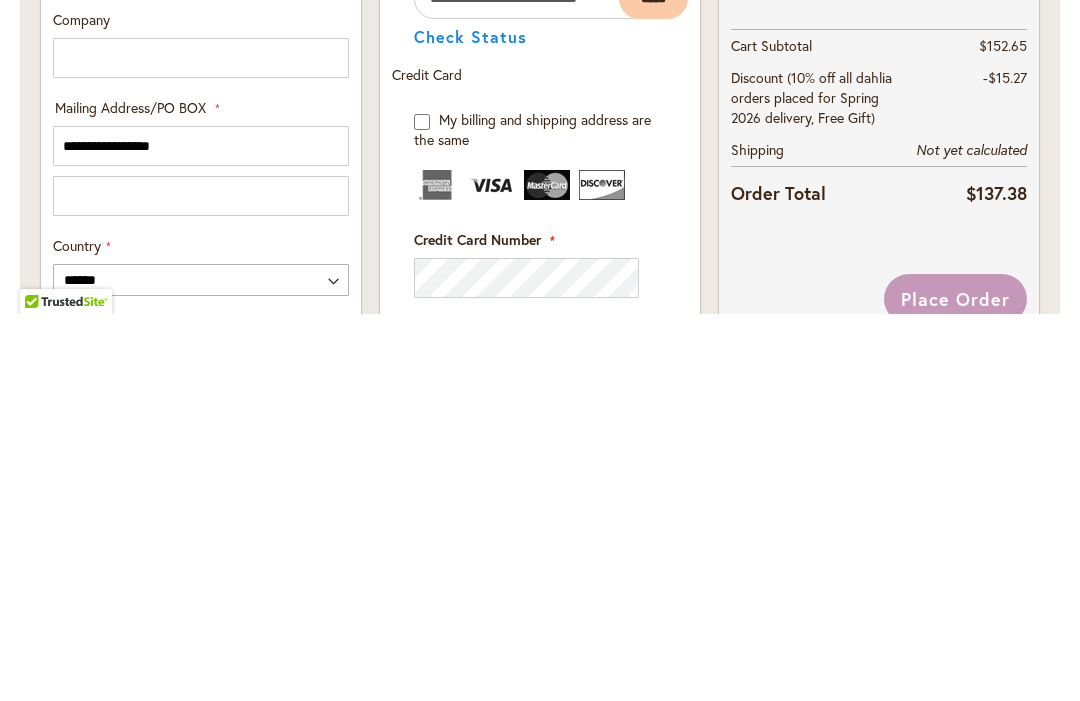 type on "*****" 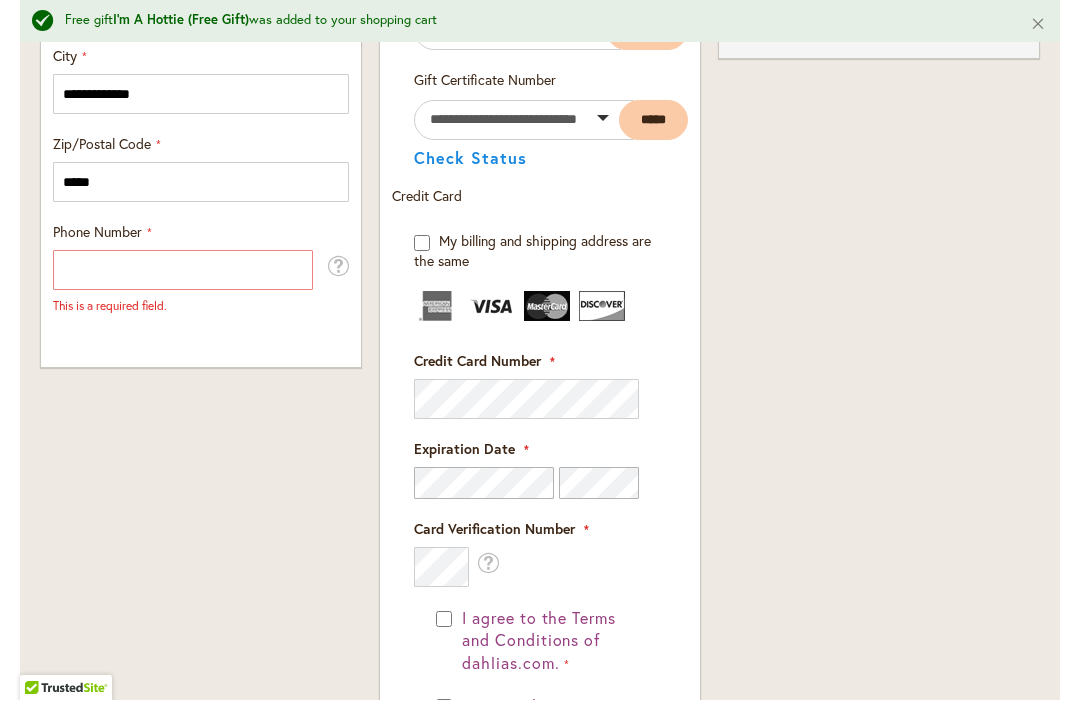 scroll, scrollTop: 1425, scrollLeft: 0, axis: vertical 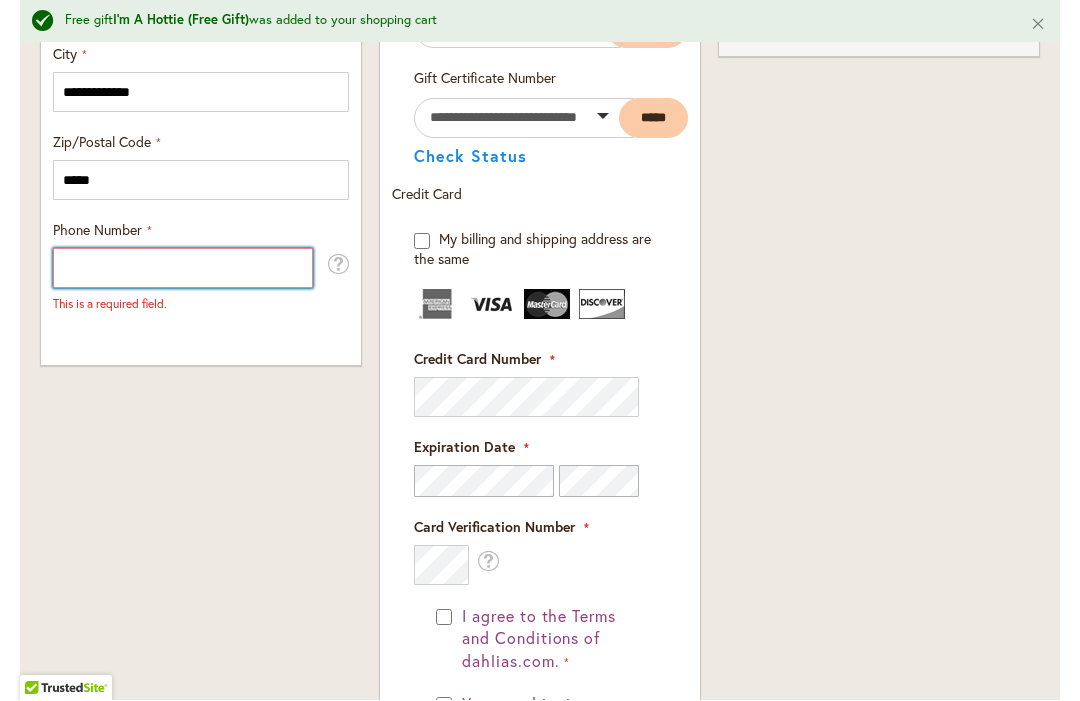 click on "Phone Number" at bounding box center (183, 269) 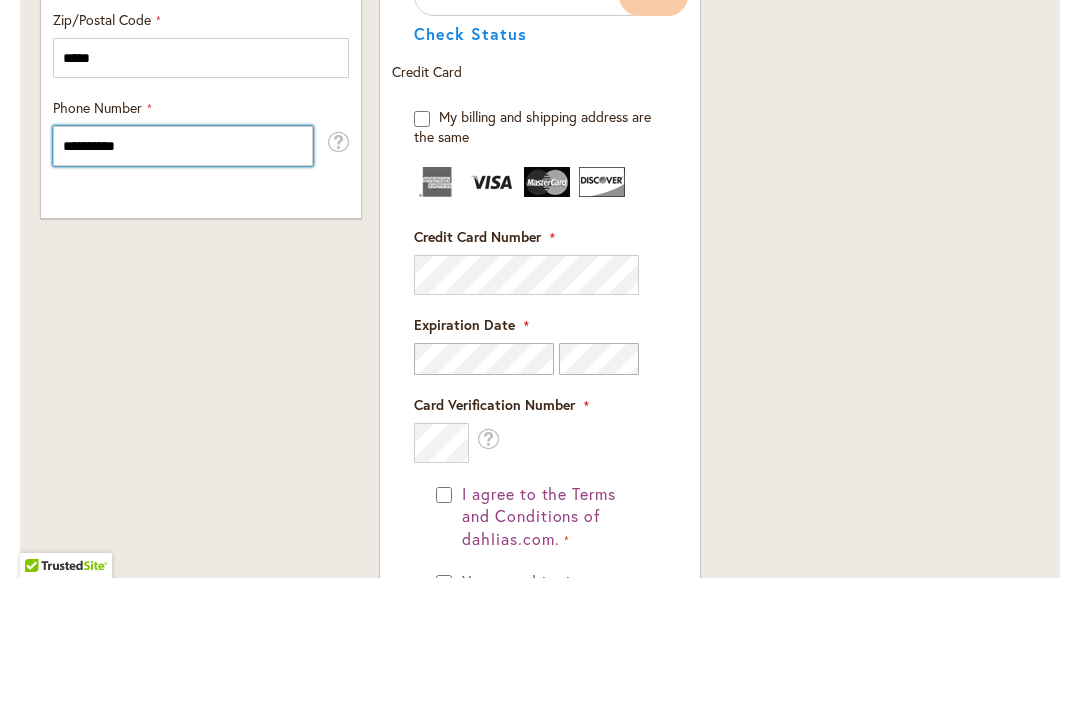 type on "**********" 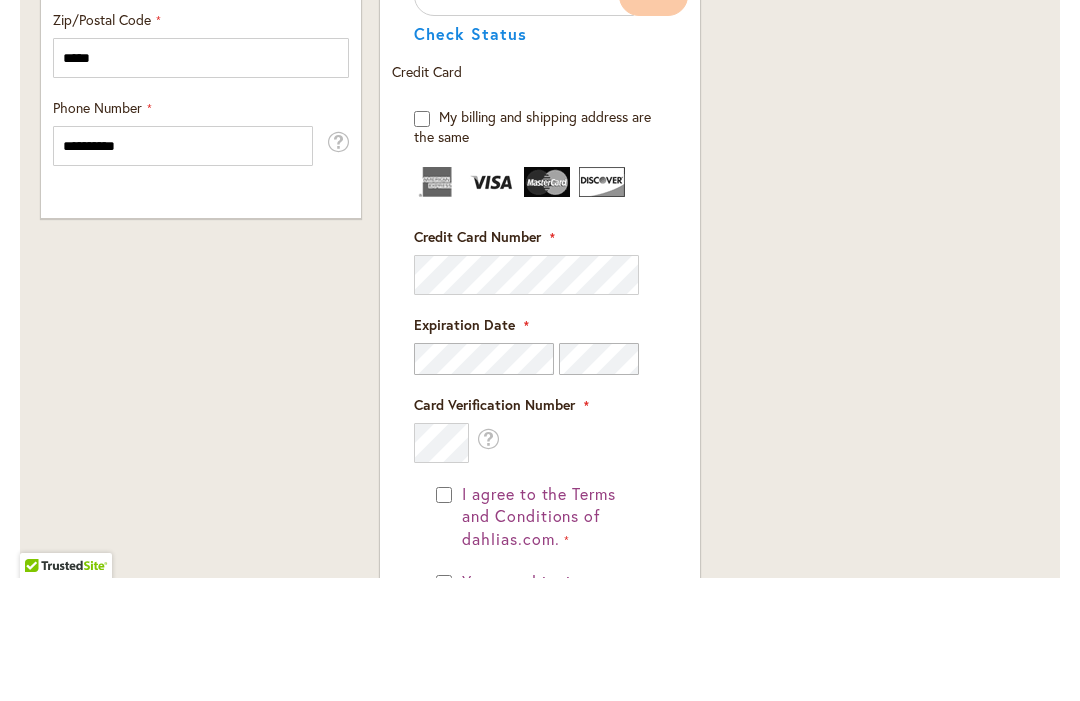 click on "Payment Information
Payment Method
Discount Code
Enter discount code
Apply
Gift Certificate Number" at bounding box center (540, 465) 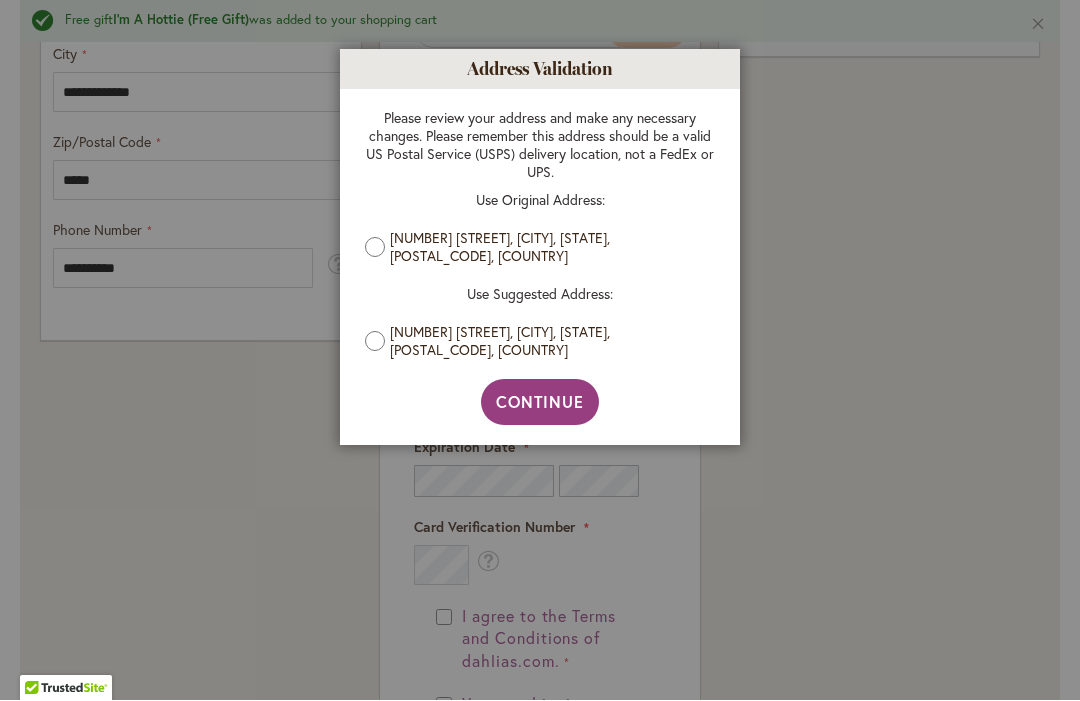 click on "Continue" at bounding box center [540, 402] 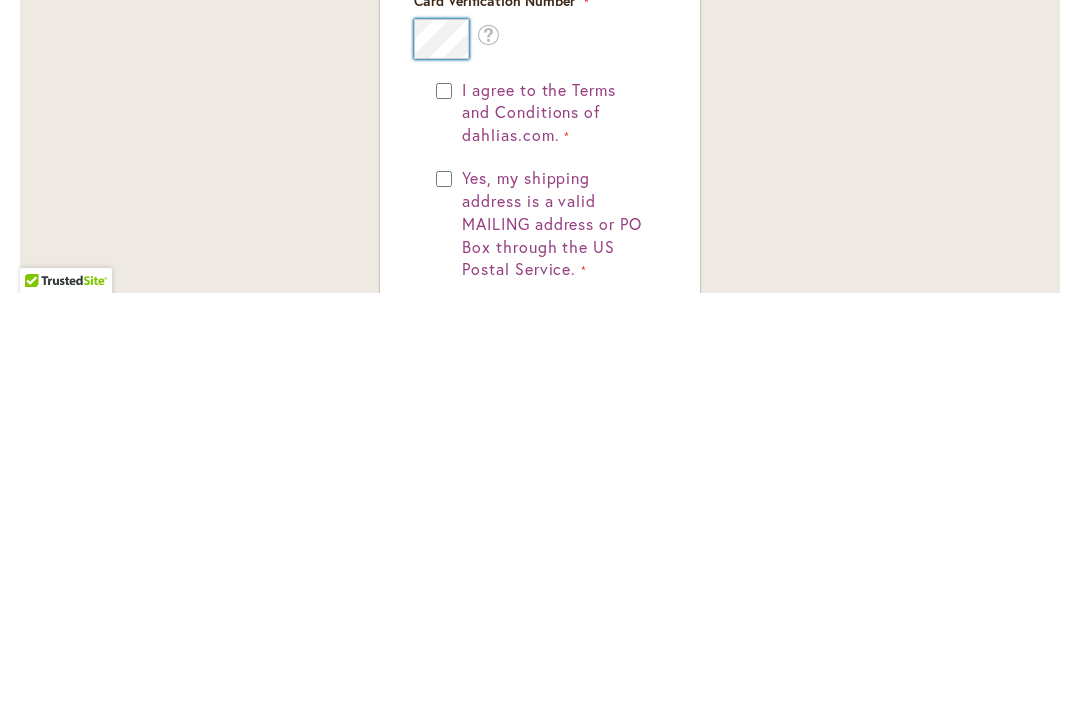 scroll, scrollTop: 1551, scrollLeft: 0, axis: vertical 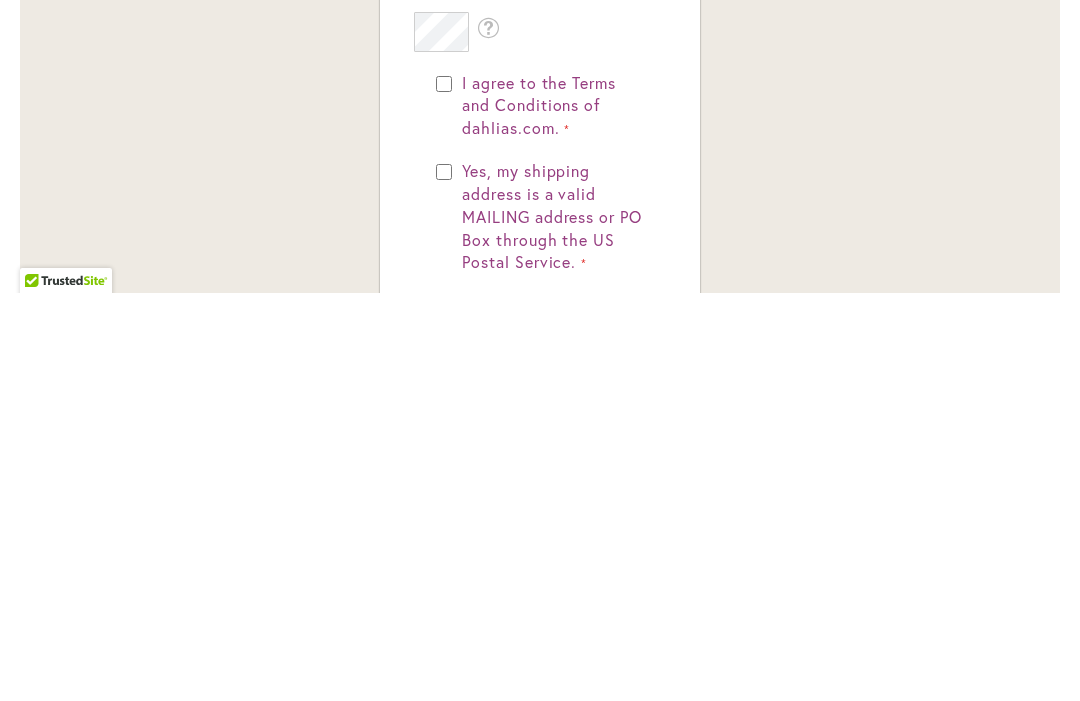 click on "I agree to the Terms and Conditions of dahlias.com.
Yes, my shipping address is a valid MAILING address or PO Box through the US Postal Service.
If my item(s) are not available - I would prefer a:
Refund
Substitute with similar variety (same or greater value)" at bounding box center (540, 680) 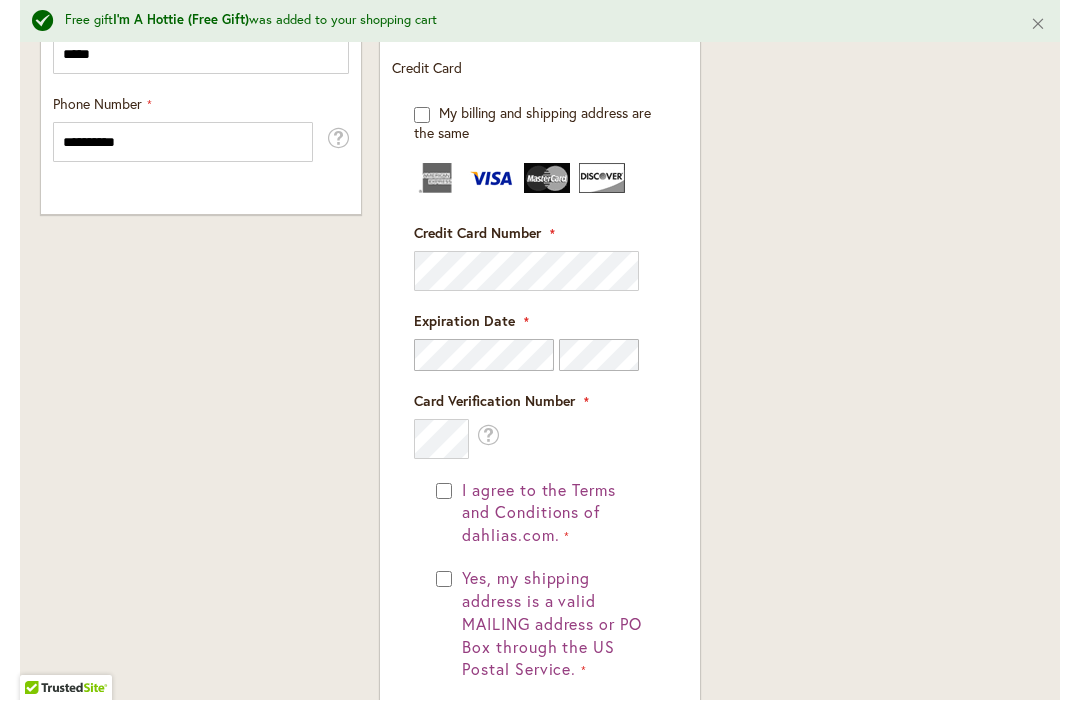 click on "I agree to the Terms and Conditions of dahlias.com." at bounding box center (540, 514) 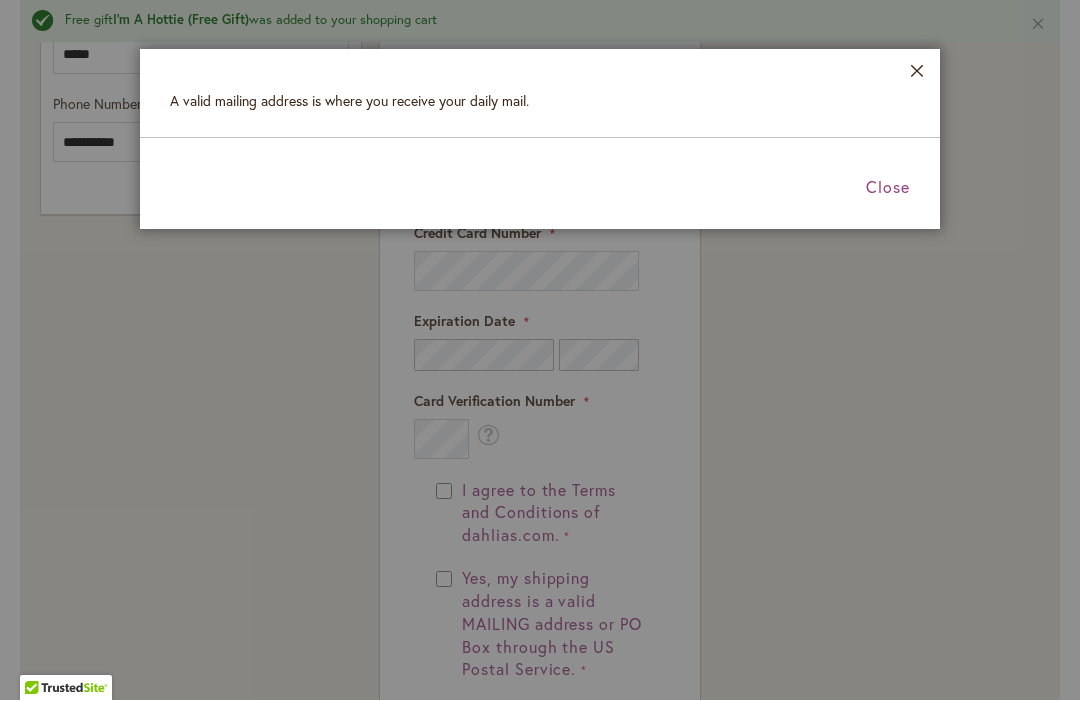 click on "Close" at bounding box center (888, 187) 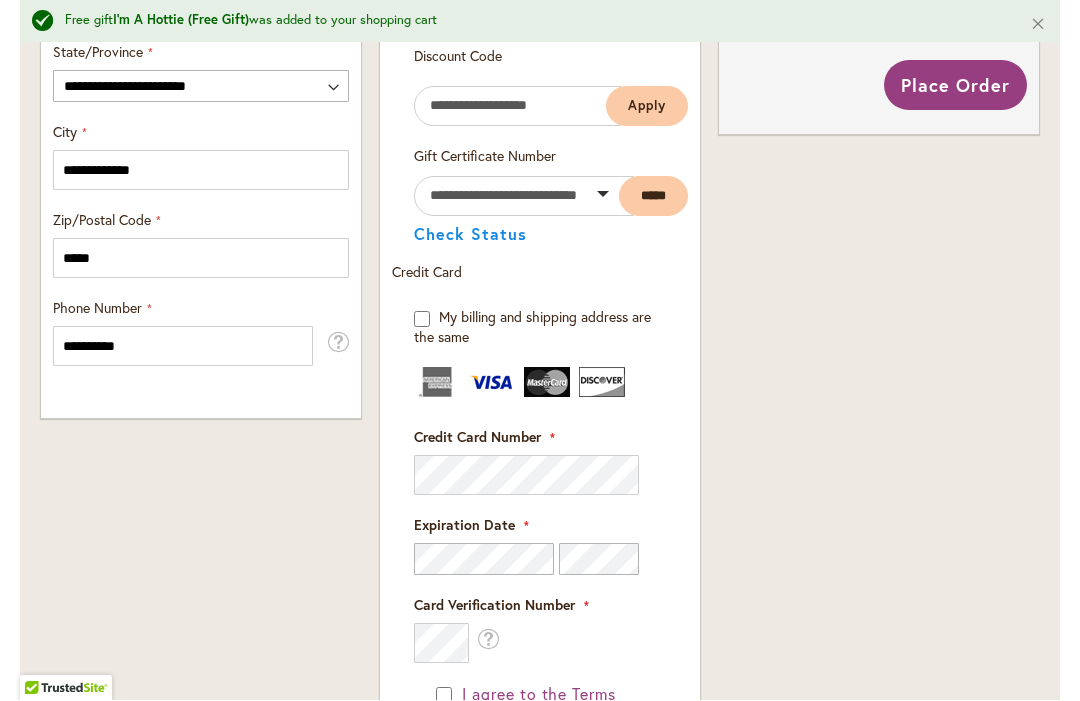 scroll, scrollTop: 1346, scrollLeft: 0, axis: vertical 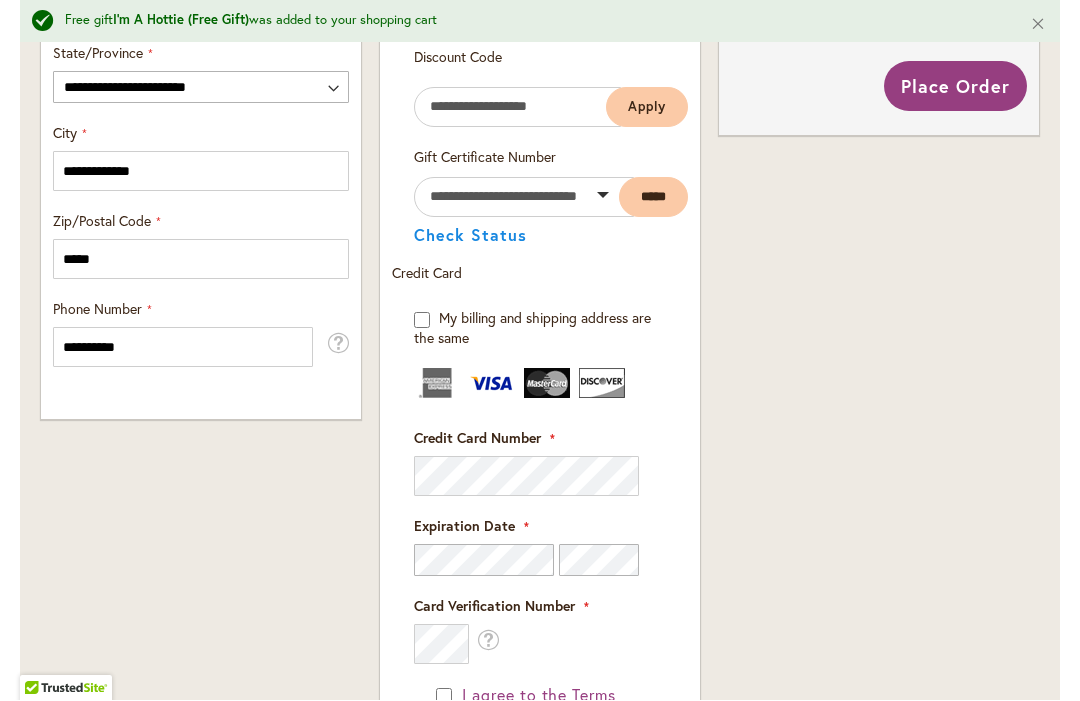 click on "Place Order" at bounding box center [955, 87] 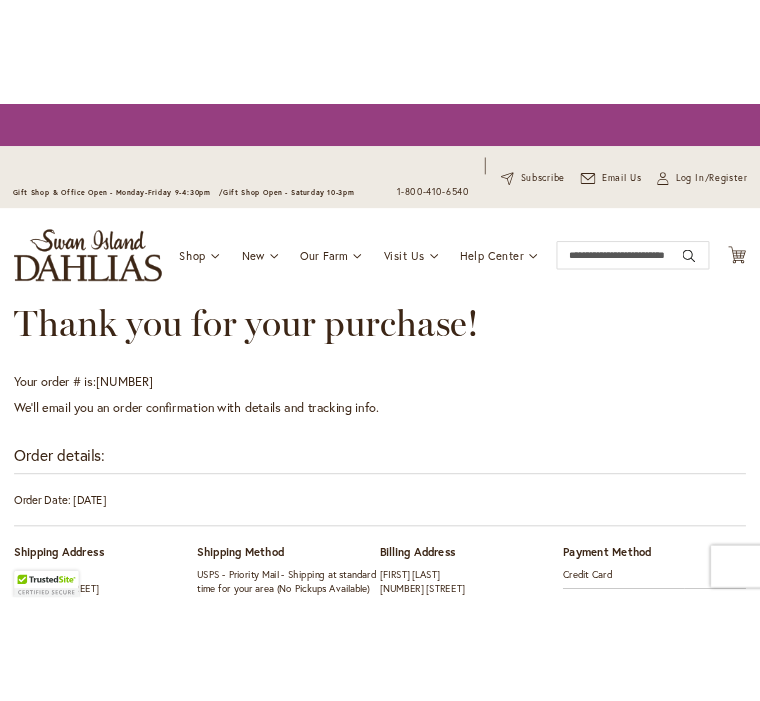 scroll, scrollTop: 0, scrollLeft: 0, axis: both 